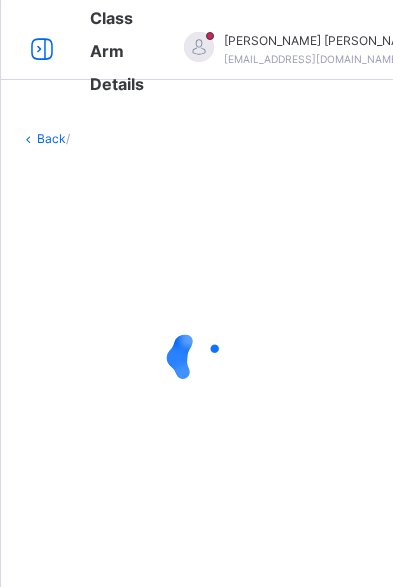 scroll, scrollTop: 44, scrollLeft: 0, axis: vertical 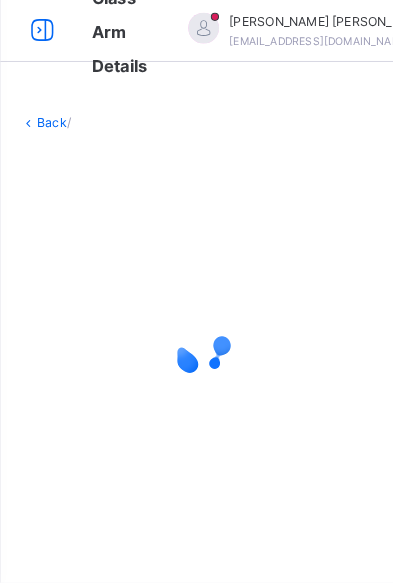 click at bounding box center [196, 358] 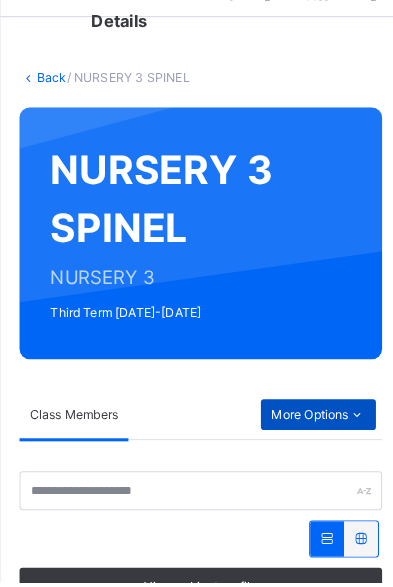 click on "More Options" at bounding box center [311, 423] 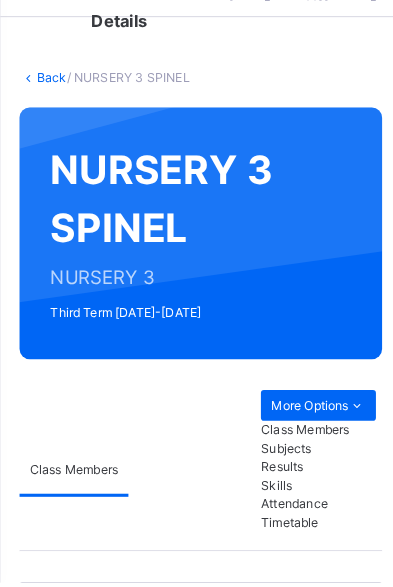 click on "Skills" at bounding box center (311, 492) 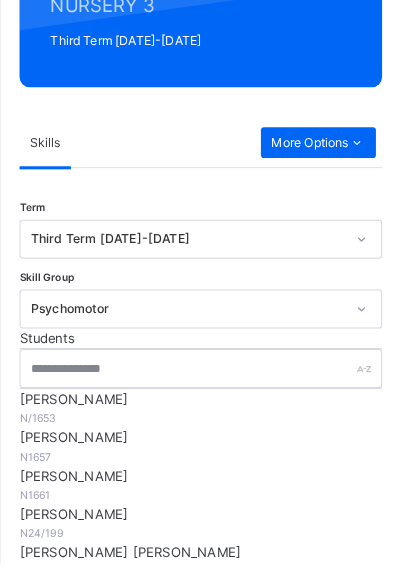 scroll, scrollTop: 293, scrollLeft: 0, axis: vertical 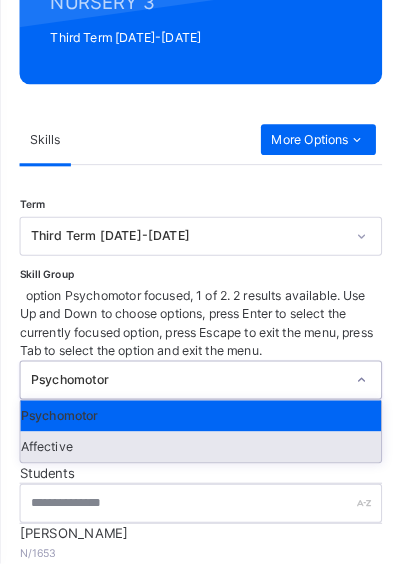 click on "Affective" at bounding box center [196, 473] 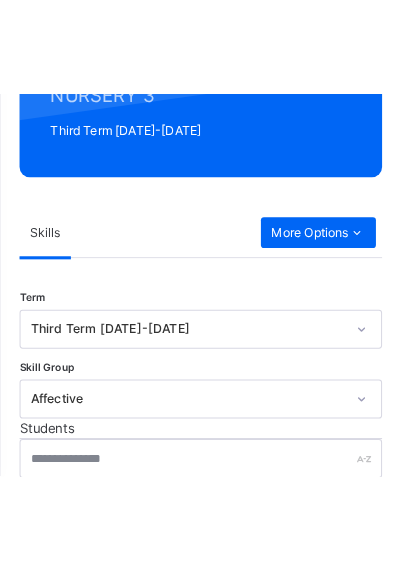 scroll, scrollTop: 305, scrollLeft: 0, axis: vertical 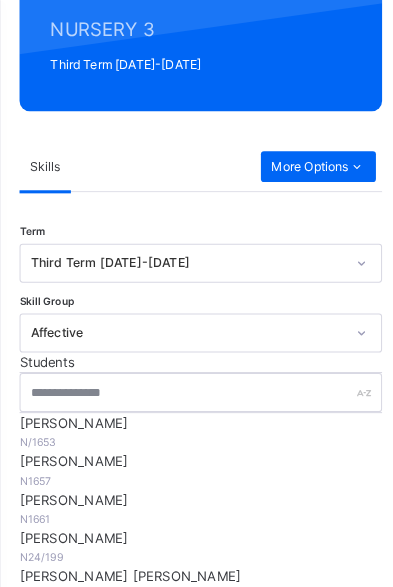 click on "[PERSON_NAME]" at bounding box center (196, 411) 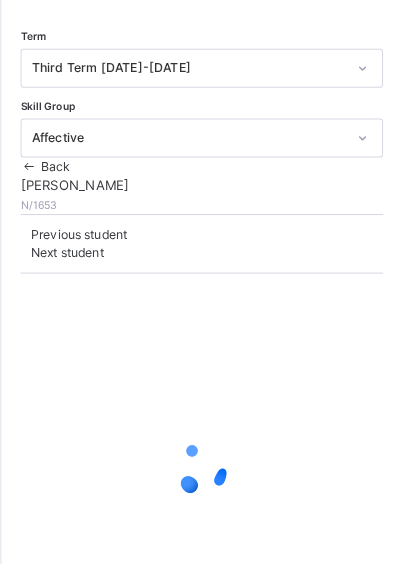 scroll, scrollTop: 457, scrollLeft: 0, axis: vertical 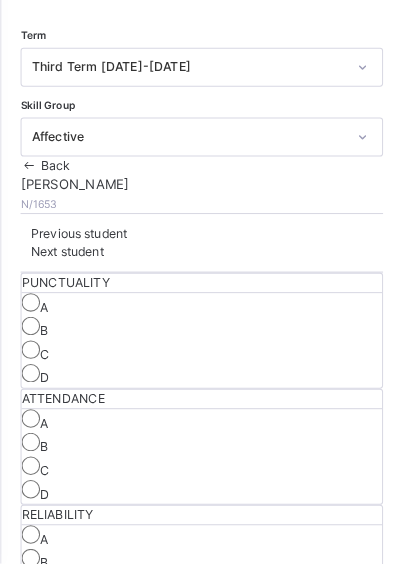 click on "Next student" at bounding box center (65, 283) 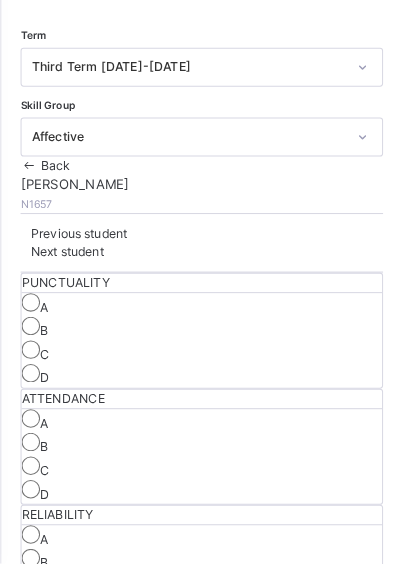 click on "Next student" at bounding box center [65, 283] 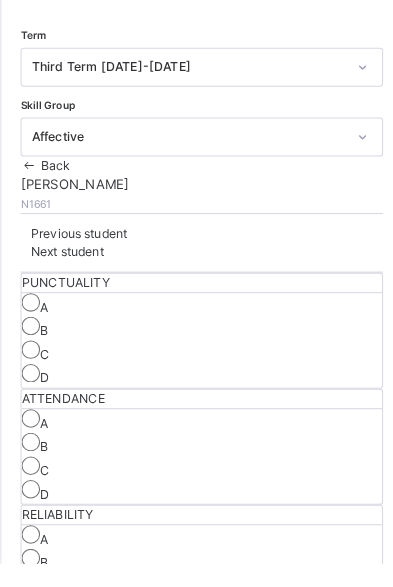 click on "Next student" at bounding box center [65, 283] 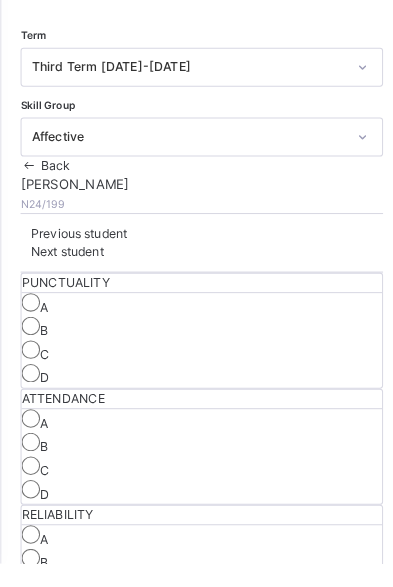 click on "Next student" at bounding box center [65, 283] 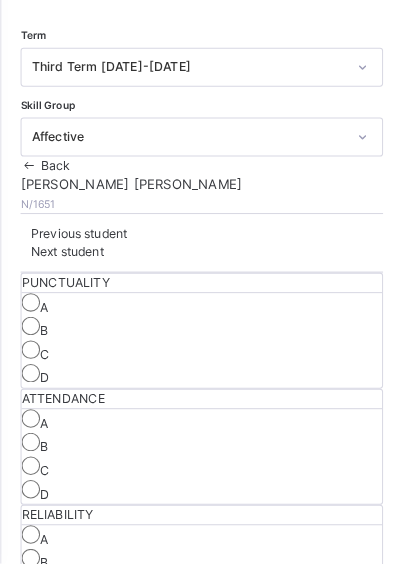 click on "Next student" at bounding box center (65, 283) 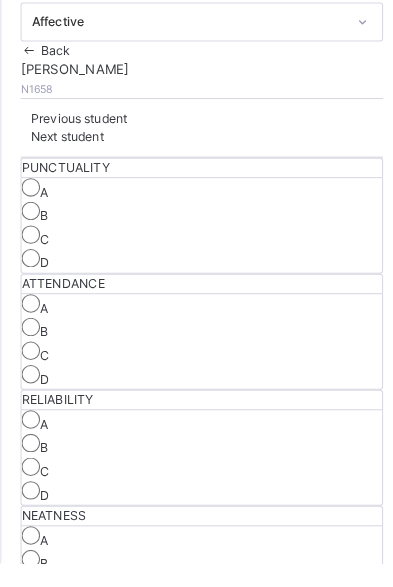 scroll, scrollTop: 573, scrollLeft: 0, axis: vertical 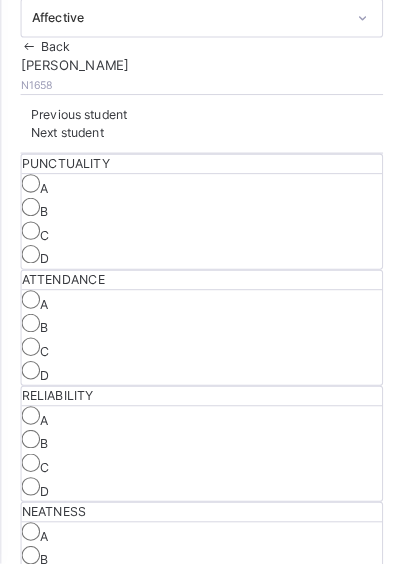 click on "B" at bounding box center [196, 355] 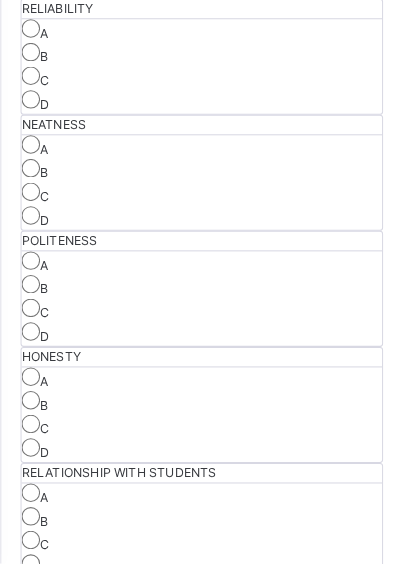 scroll, scrollTop: 950, scrollLeft: 0, axis: vertical 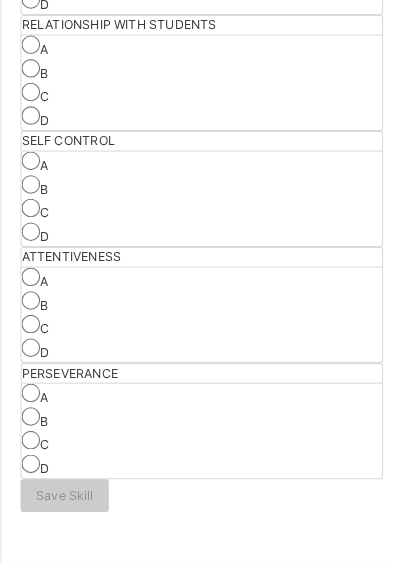 click on "B" at bounding box center [196, 107] 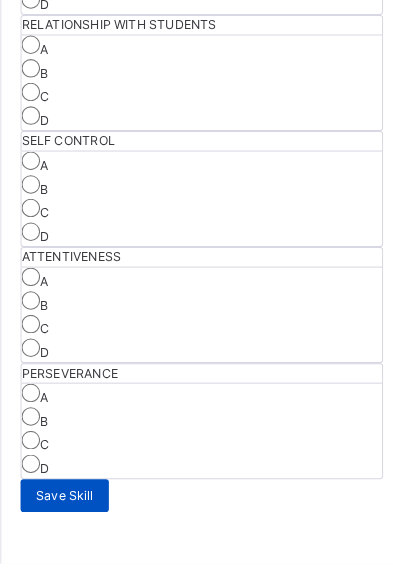 click on "Save Skill" at bounding box center (63, 521) 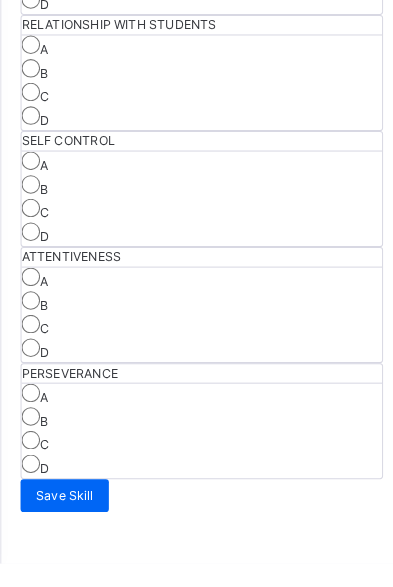 click on "Next student" at bounding box center (65, -646) 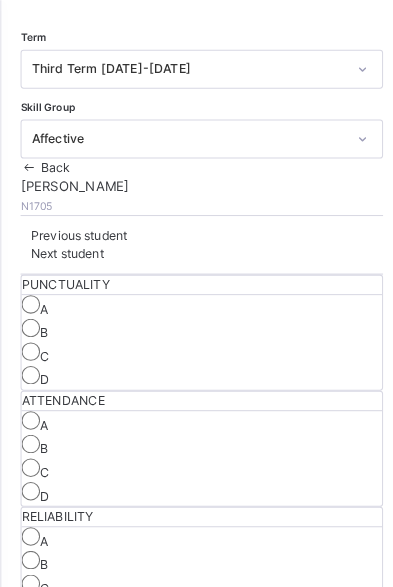 scroll, scrollTop: 494, scrollLeft: 0, axis: vertical 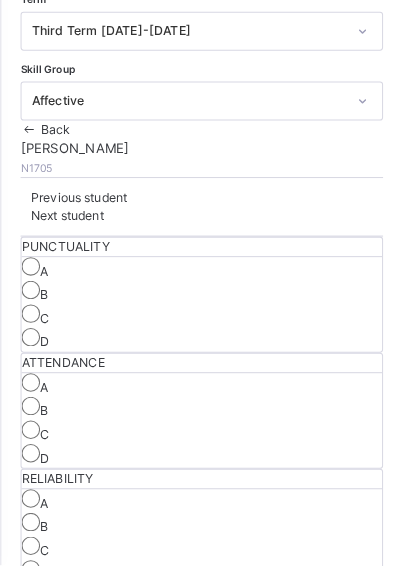 click on "B" at bounding box center [196, 434] 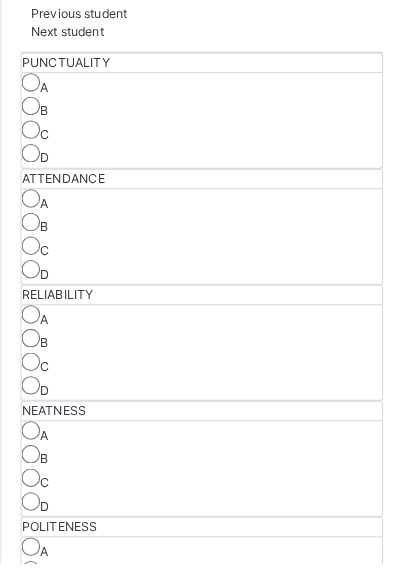 scroll, scrollTop: 884, scrollLeft: 0, axis: vertical 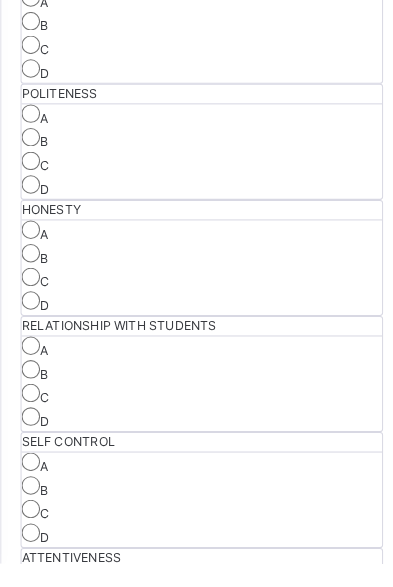 click on "B" at bounding box center (196, 61) 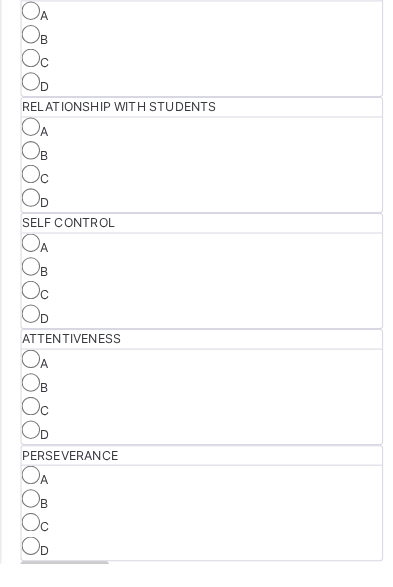 scroll, scrollTop: 1309, scrollLeft: 0, axis: vertical 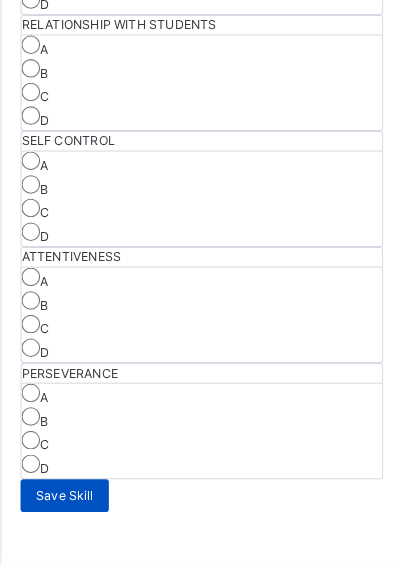 click on "Save Skill" at bounding box center [63, 521] 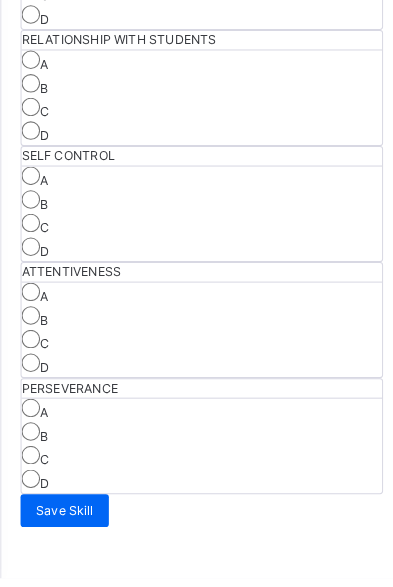 click on "Next student" at bounding box center (65, -646) 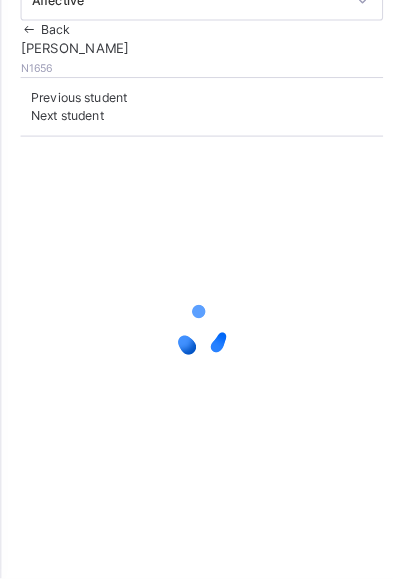 scroll, scrollTop: 257, scrollLeft: 0, axis: vertical 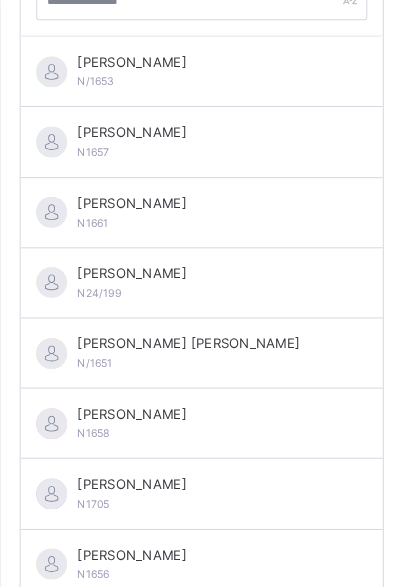 click on "Psychomotor" at bounding box center [183, -118] 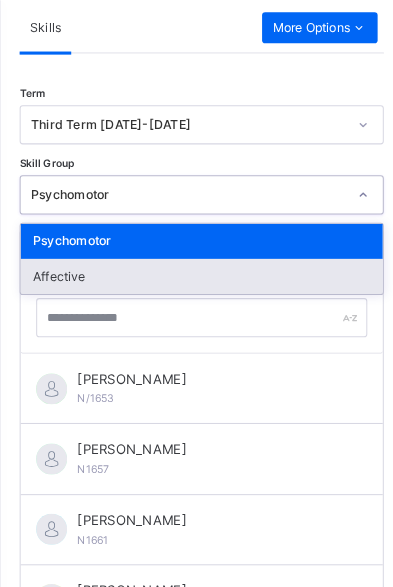 click on "Affective" at bounding box center (196, 268) 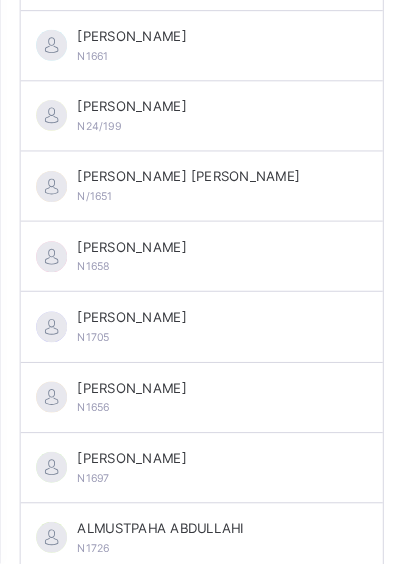 scroll, scrollTop: 868, scrollLeft: 0, axis: vertical 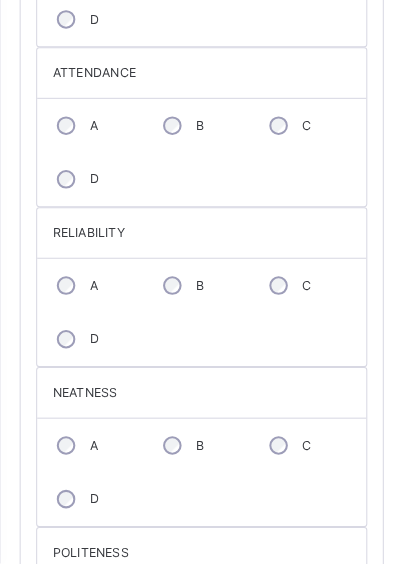 click on "Next student" at bounding box center (273, -110) 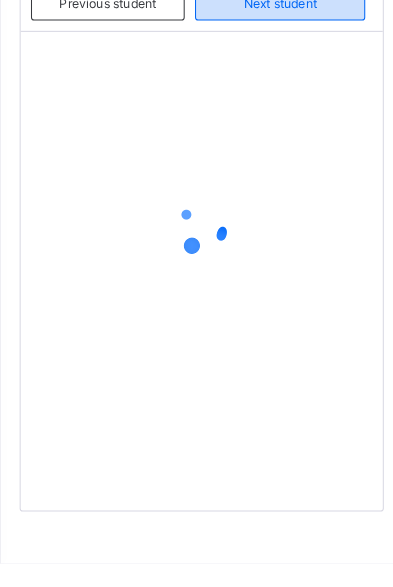 scroll, scrollTop: 674, scrollLeft: 0, axis: vertical 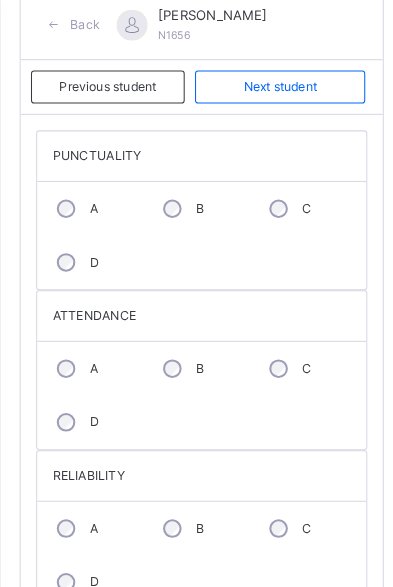 click on "ATTENDANCE" at bounding box center [196, 306] 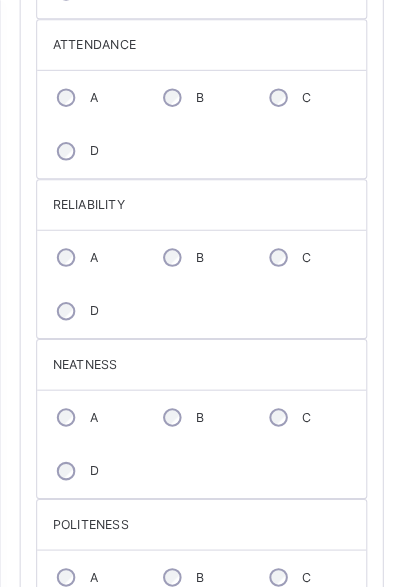 click on "B" at bounding box center (191, 250) 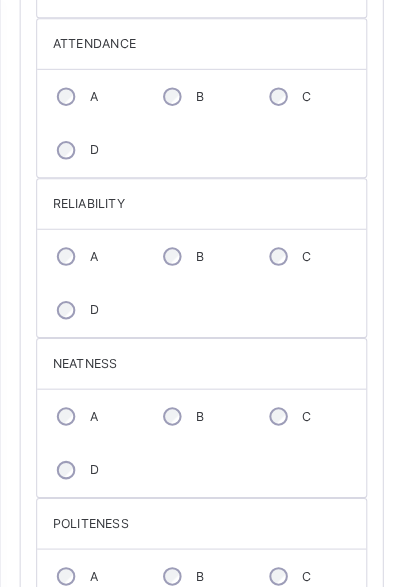 scroll, scrollTop: 1121, scrollLeft: 0, axis: vertical 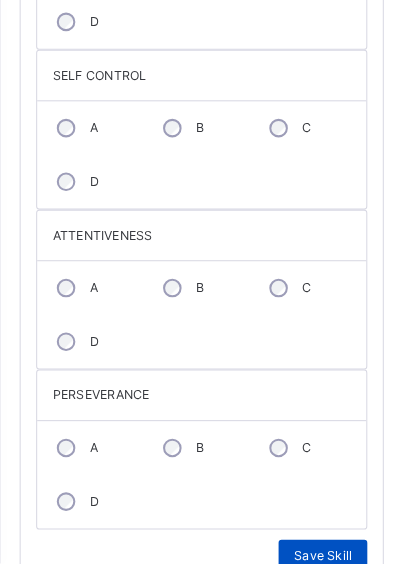 click on "Save Skill" at bounding box center [314, 580] 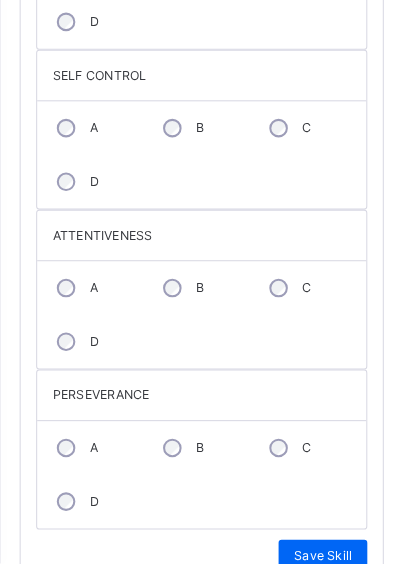click on "Next student" at bounding box center (273, -1038) 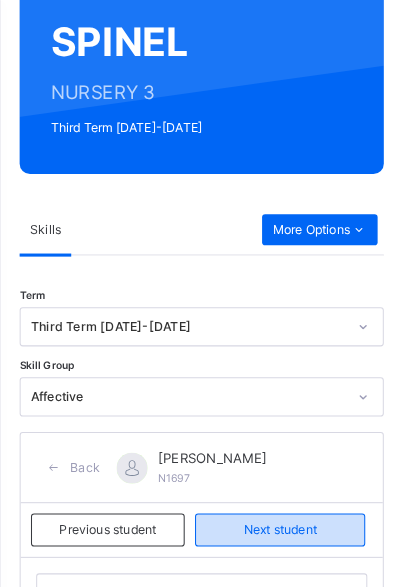 scroll, scrollTop: 499, scrollLeft: 0, axis: vertical 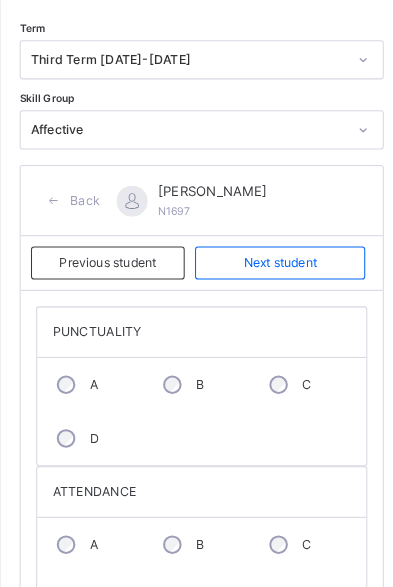 click on "B" at bounding box center [191, 377] 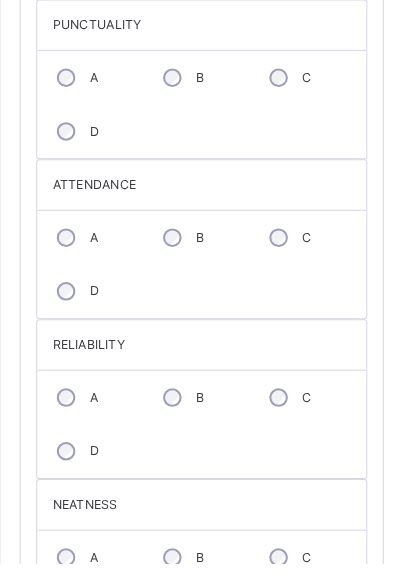 scroll, scrollTop: 762, scrollLeft: 0, axis: vertical 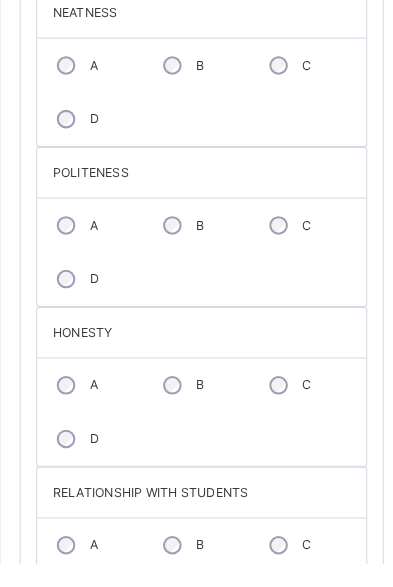 click on "B" at bounding box center [191, 414] 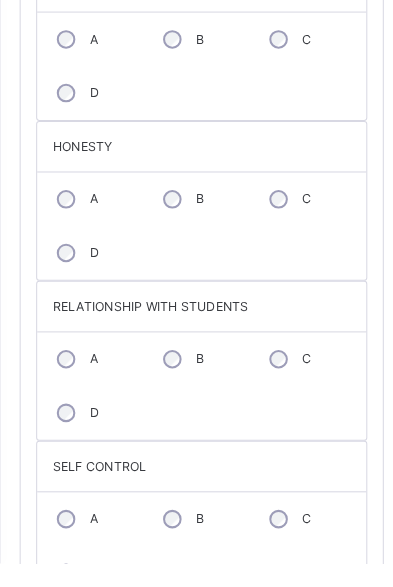 scroll, scrollTop: 1418, scrollLeft: 0, axis: vertical 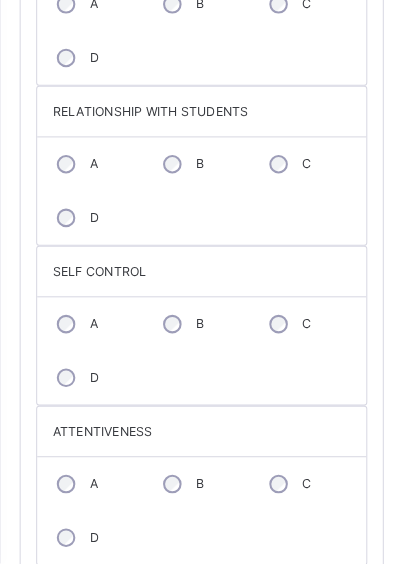 click on "ATTENTIVENESS" at bounding box center [196, 459] 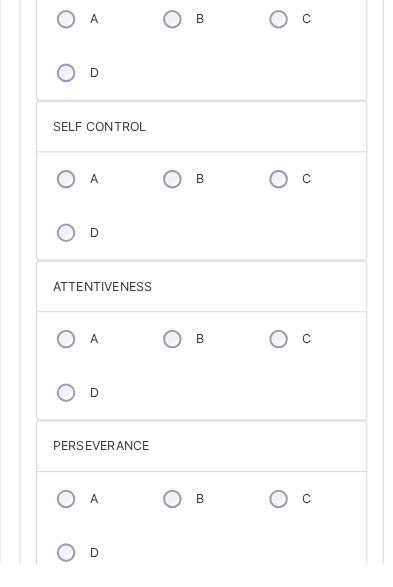 scroll, scrollTop: 1796, scrollLeft: 0, axis: vertical 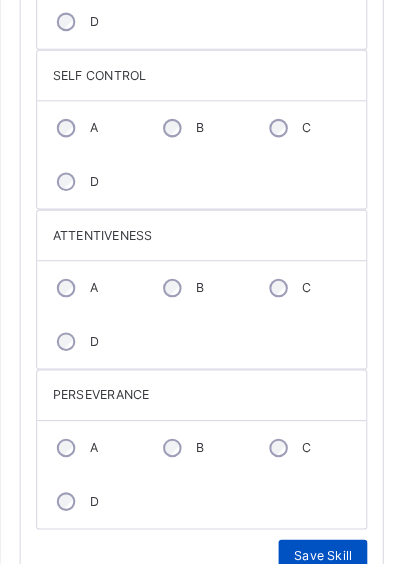 click on "Save Skill" at bounding box center [314, 580] 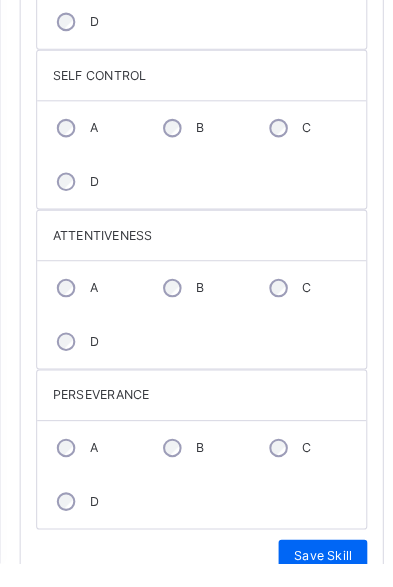 click on "Next student" at bounding box center (273, -1038) 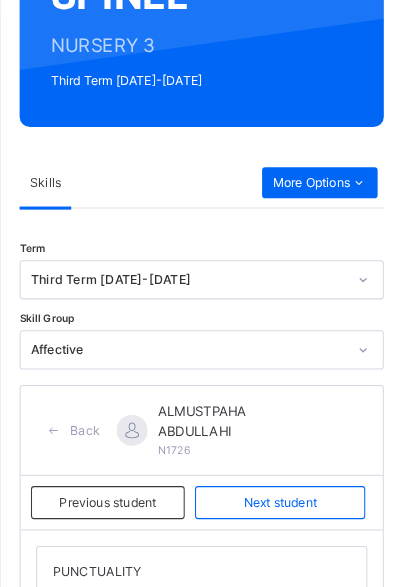 click on "B" at bounding box center [191, 605] 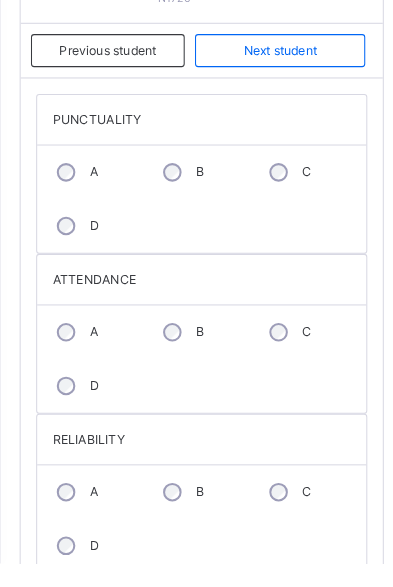 scroll, scrollTop: 694, scrollLeft: 0, axis: vertical 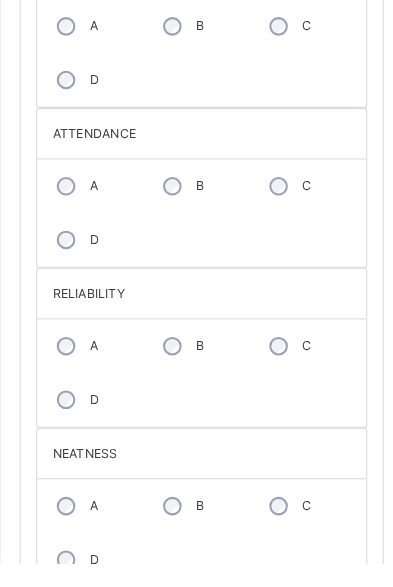 click on "B" at bounding box center (191, 221) 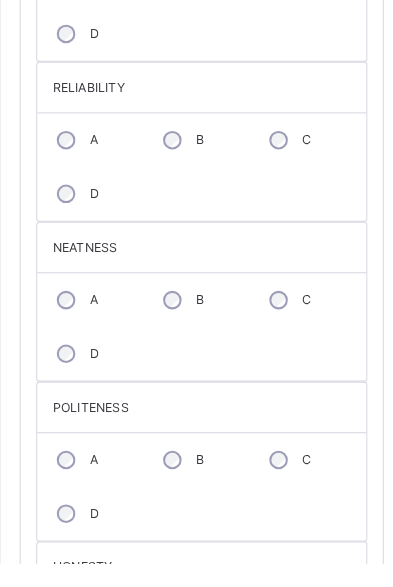 scroll, scrollTop: 1035, scrollLeft: 0, axis: vertical 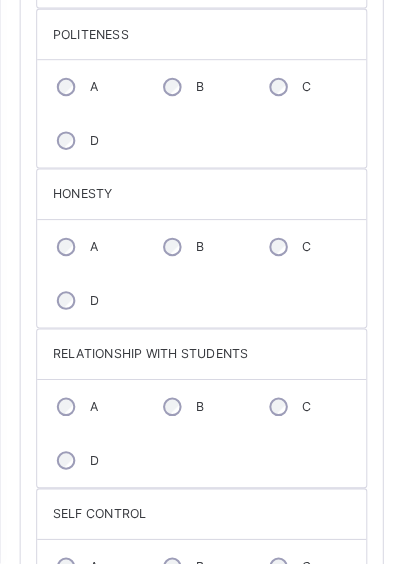 click on "B" at bounding box center (191, 435) 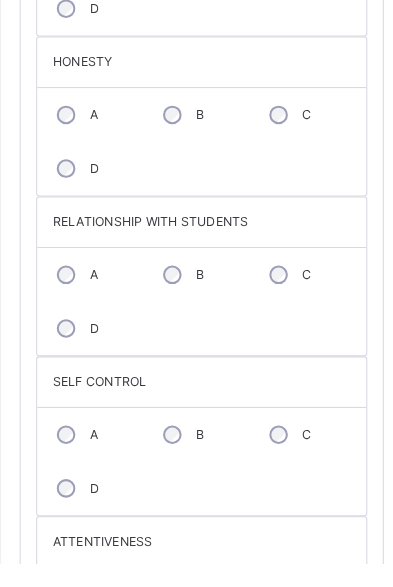 scroll, scrollTop: 1524, scrollLeft: 0, axis: vertical 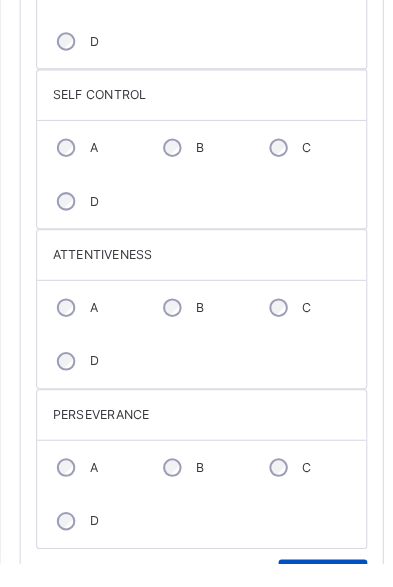 click on "Save Skill" at bounding box center (314, 599) 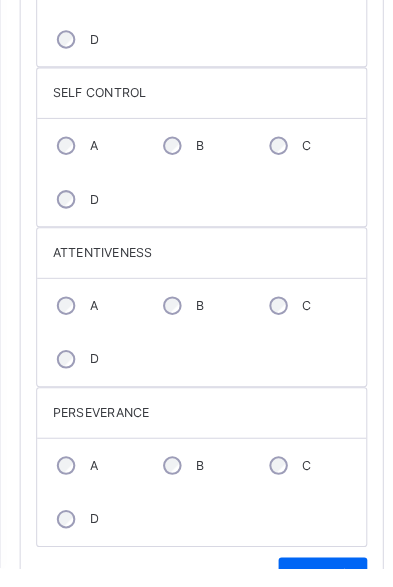 click on "Next student" at bounding box center [273, -1025] 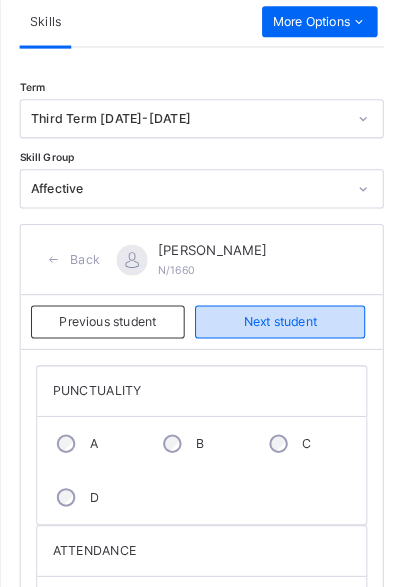 scroll, scrollTop: 534, scrollLeft: 0, axis: vertical 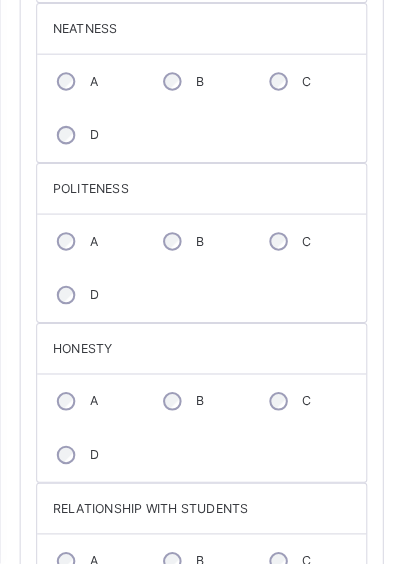click on "B" at bounding box center (191, 430) 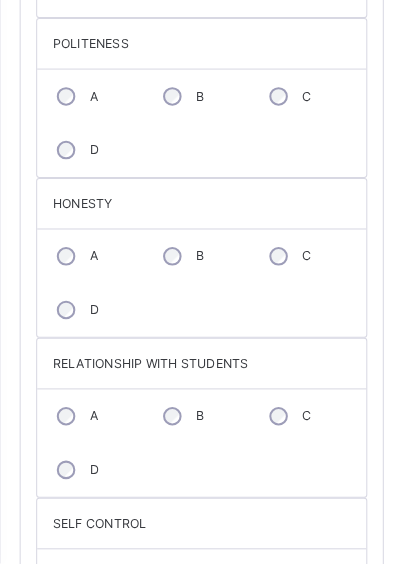 scroll, scrollTop: 1362, scrollLeft: 0, axis: vertical 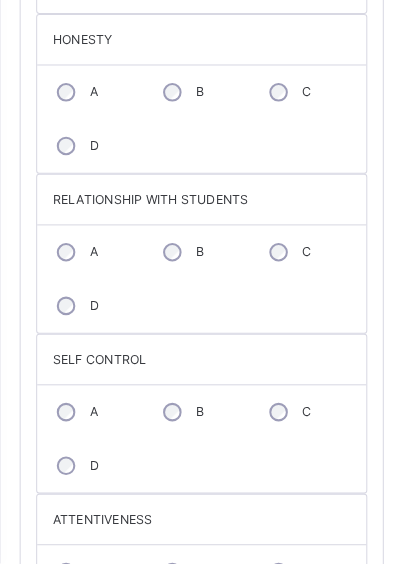 click on "B" at bounding box center (191, 440) 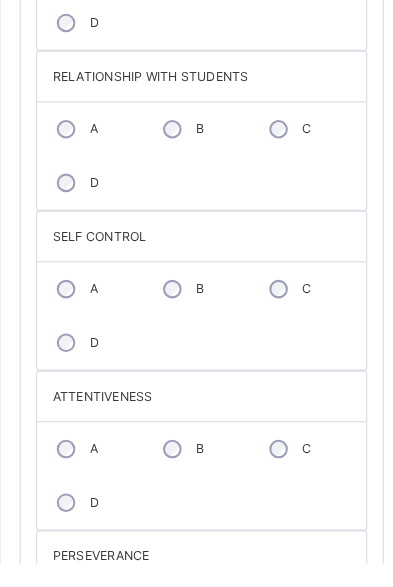 scroll, scrollTop: 1643, scrollLeft: 0, axis: vertical 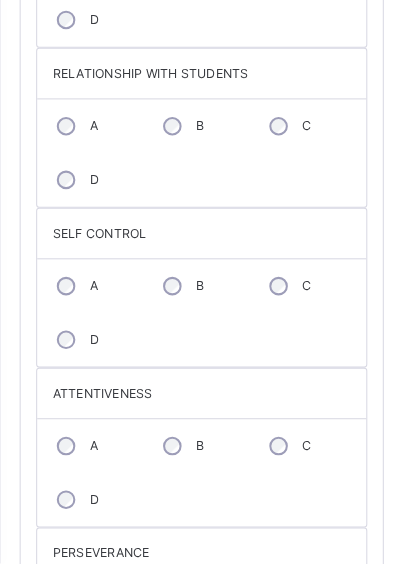 click on "B" at bounding box center (191, 473) 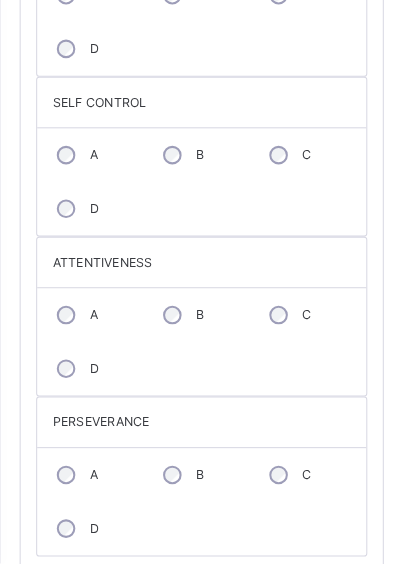 scroll, scrollTop: 1777, scrollLeft: 0, axis: vertical 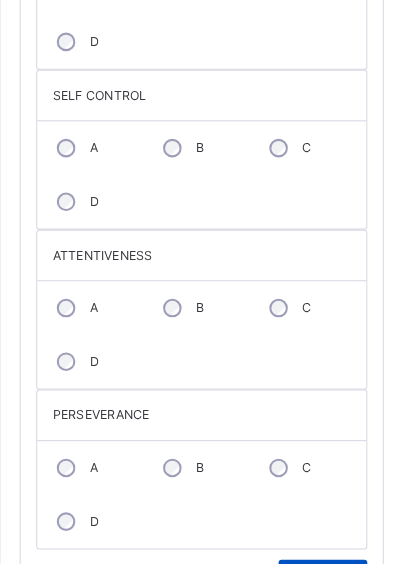 click on "Save Skill" at bounding box center [314, 599] 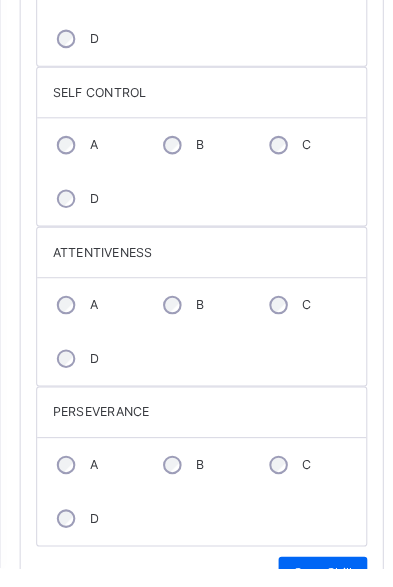 click on "Next student" at bounding box center (273, -1026) 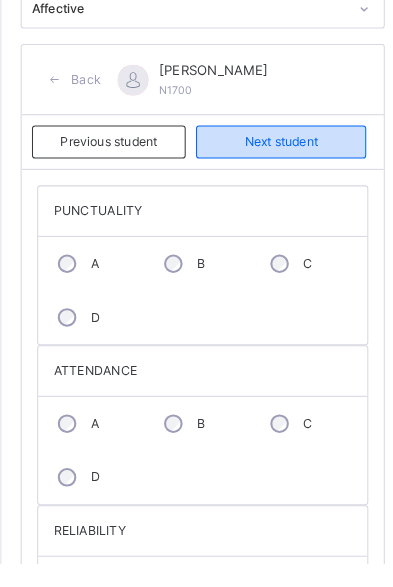 scroll, scrollTop: 580, scrollLeft: 0, axis: vertical 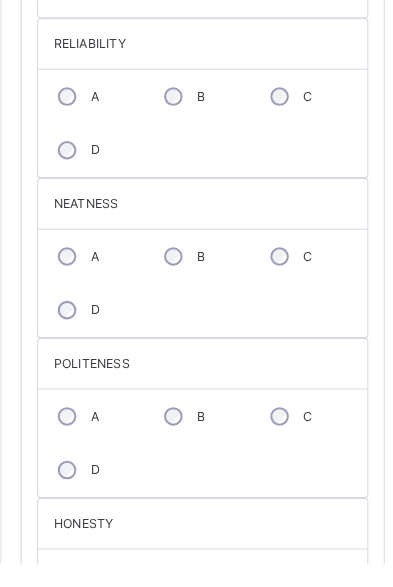 click on "B" at bounding box center (191, 444) 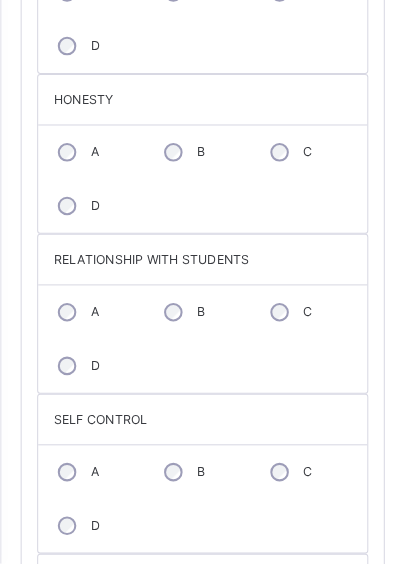 scroll, scrollTop: 1469, scrollLeft: 0, axis: vertical 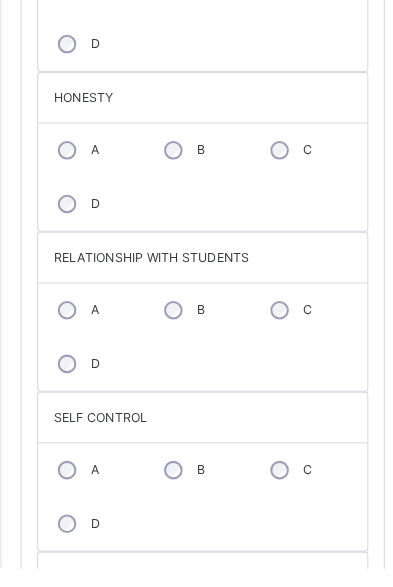 click on "C" at bounding box center (294, 182) 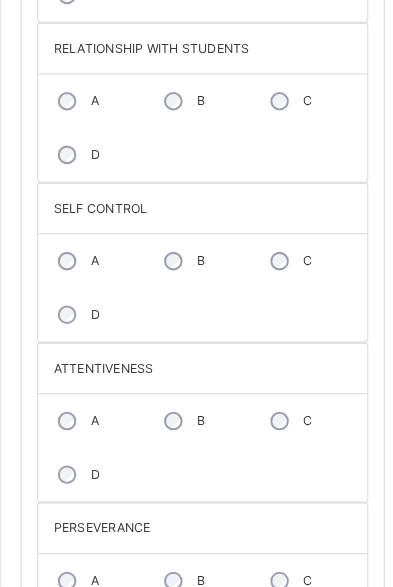 scroll, scrollTop: 1776, scrollLeft: 0, axis: vertical 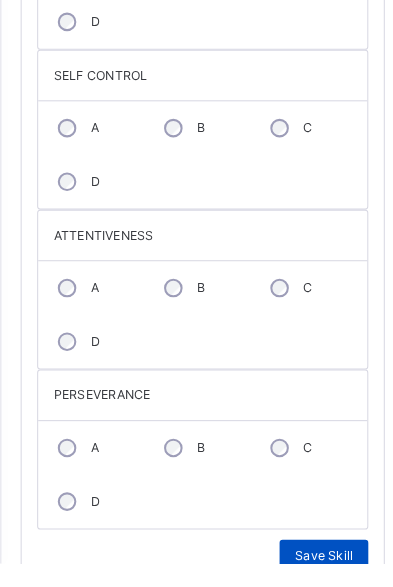 click on "Save Skill" at bounding box center (314, 580) 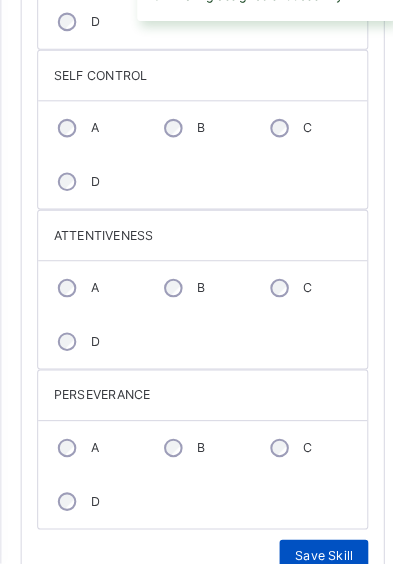 click on "Save Skill" at bounding box center [314, 580] 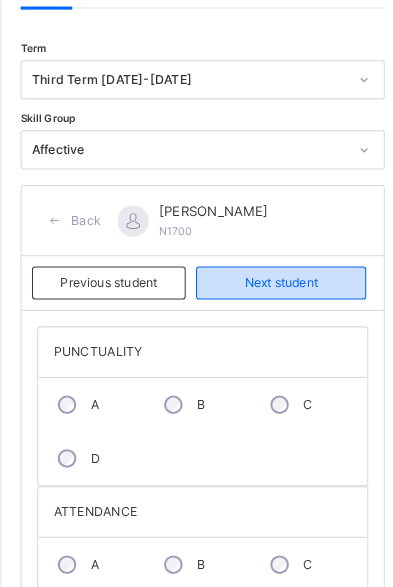 click on "Next student" at bounding box center [273, 274] 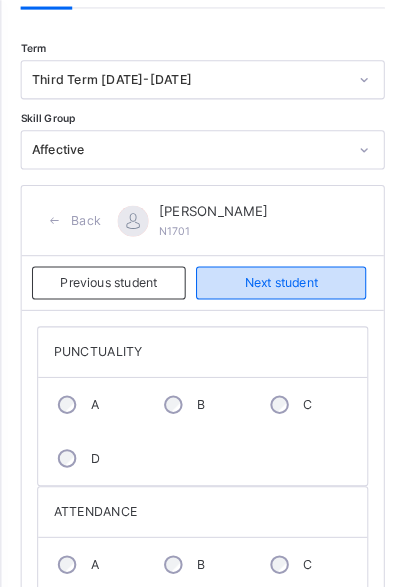 scroll, scrollTop: 706, scrollLeft: 0, axis: vertical 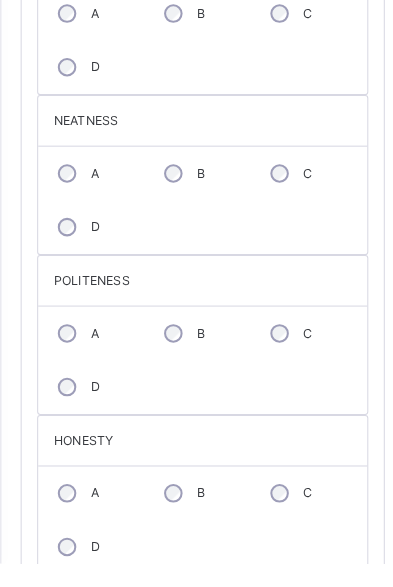click on "B" at bounding box center (191, 519) 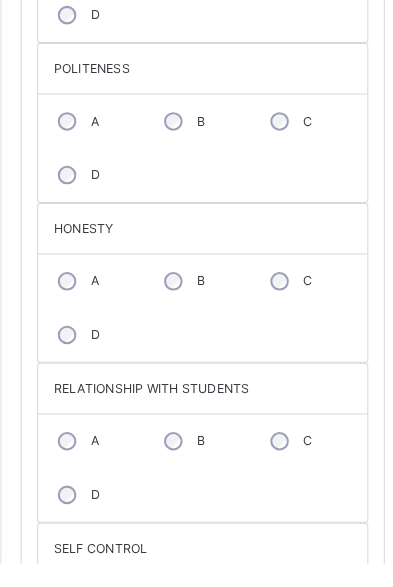 scroll, scrollTop: 1348, scrollLeft: 0, axis: vertical 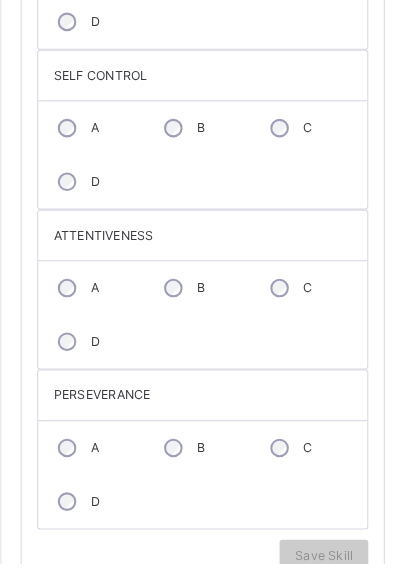 click on "A" at bounding box center [88, 475] 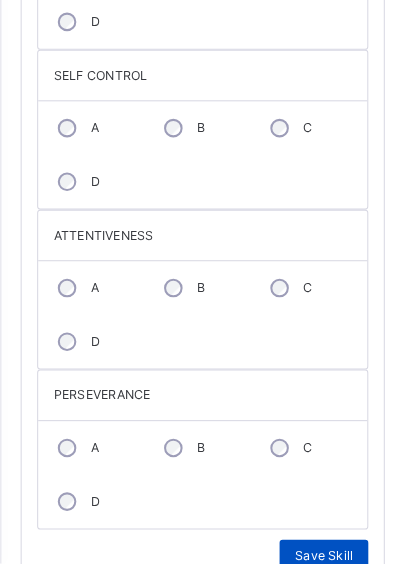 click on "Save Skill" at bounding box center (314, 580) 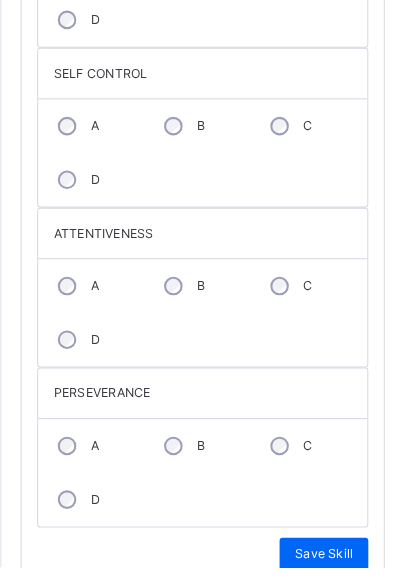click on "Next student" at bounding box center (273, -1044) 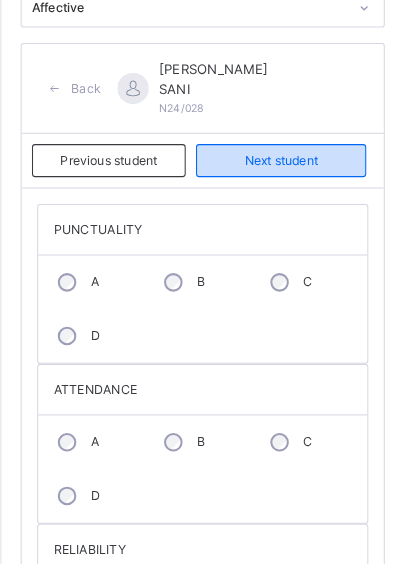 scroll, scrollTop: 581, scrollLeft: 0, axis: vertical 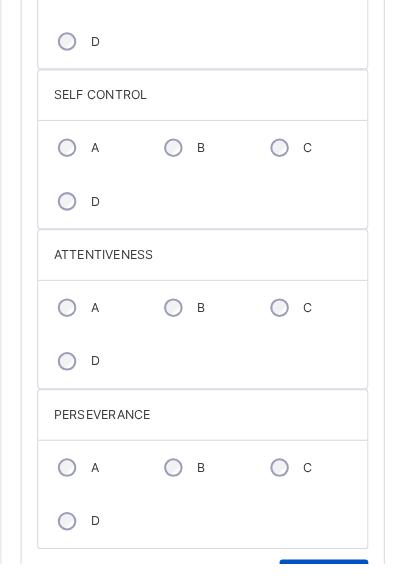 click on "Save Skill" at bounding box center [314, 599] 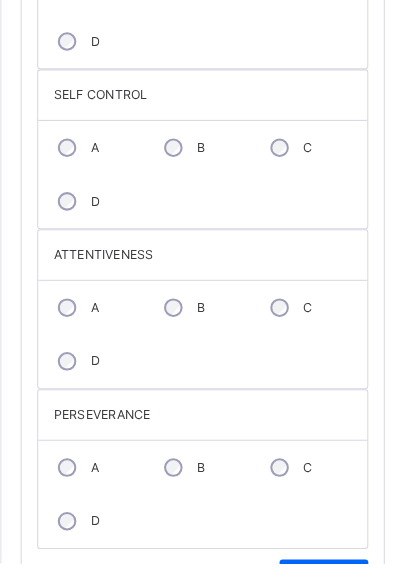 click on "Next student" at bounding box center [273, -1019] 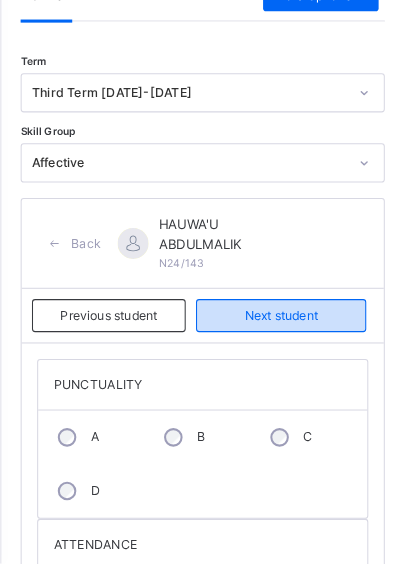 scroll, scrollTop: 432, scrollLeft: 0, axis: vertical 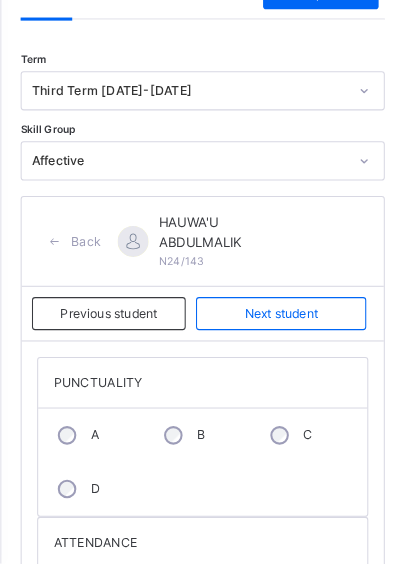 click on "B" at bounding box center [191, 463] 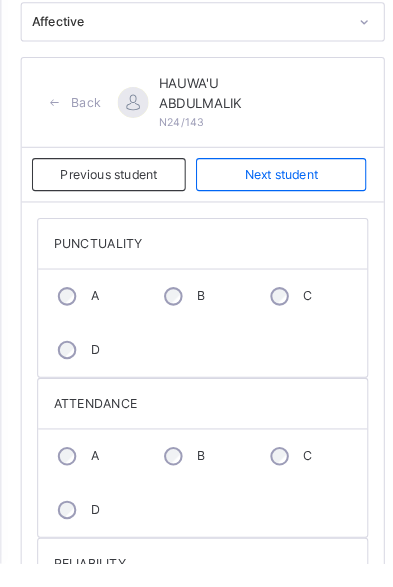 scroll, scrollTop: 572, scrollLeft: 0, axis: vertical 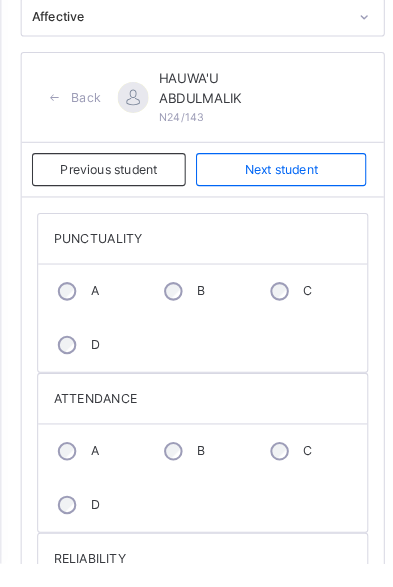 click on "B" at bounding box center (191, 478) 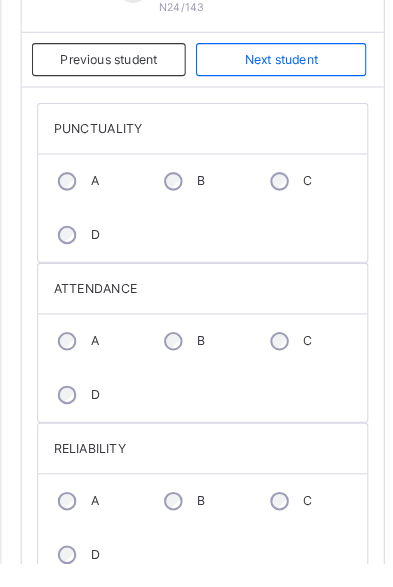 scroll, scrollTop: 703, scrollLeft: 0, axis: vertical 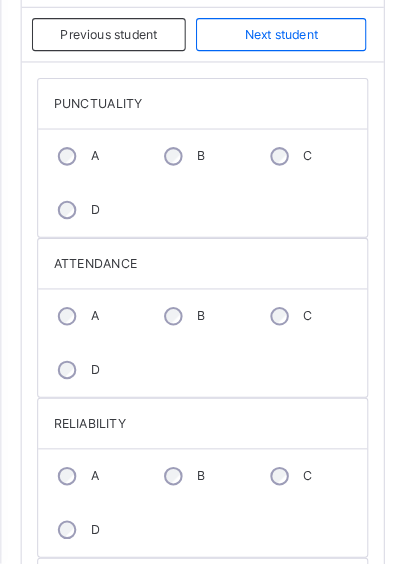 click on "B" at bounding box center [191, 502] 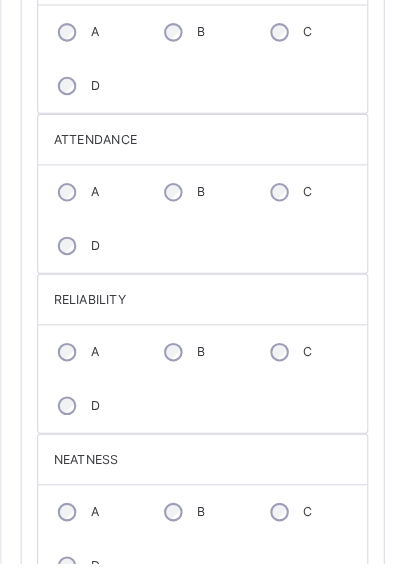 scroll, scrollTop: 830, scrollLeft: 0, axis: vertical 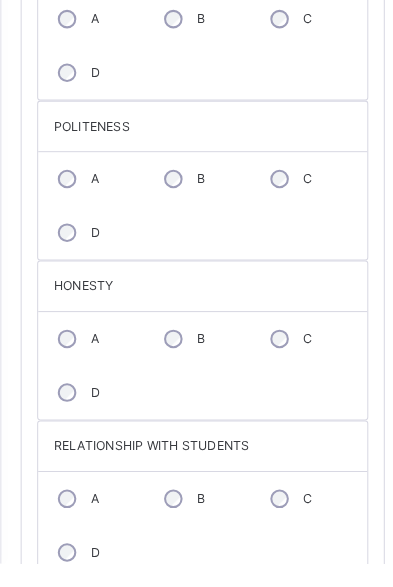 click on "B" at bounding box center [191, 369] 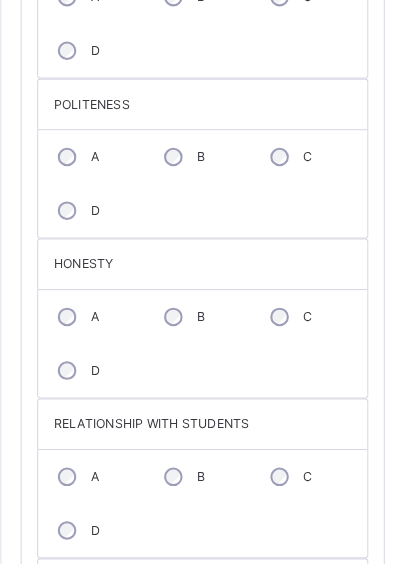 scroll, scrollTop: 1396, scrollLeft: 0, axis: vertical 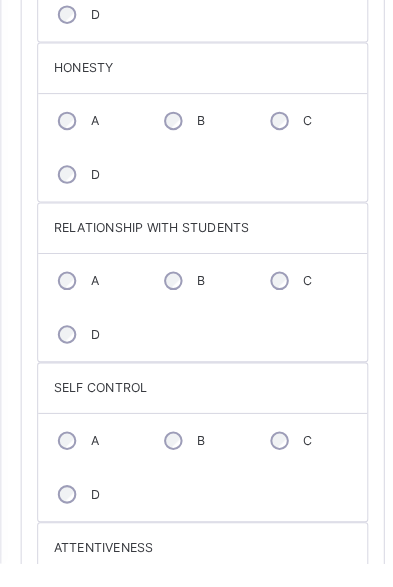 click on "PUNCTUALITY A B C D ATTENDANCE A B C D RELIABILITY A B C D NEATNESS A B C D POLITENESS A B C D HONESTY A B C D RELATIONSHIP WITH STUDENTS A B C D SELF CONTROL A B C D ATTENTIVENESS A B C D PERSEVERANCE A B C D Save Skill" at bounding box center [196, 103] 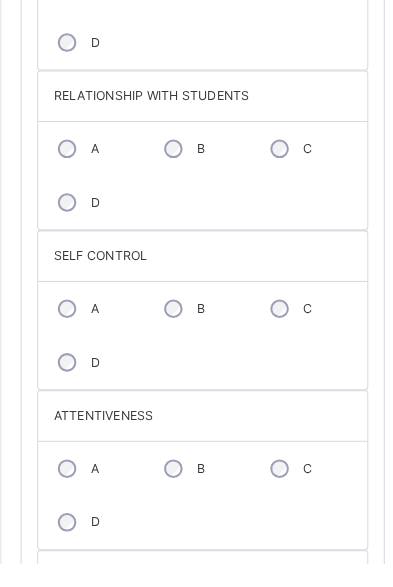scroll, scrollTop: 1640, scrollLeft: 0, axis: vertical 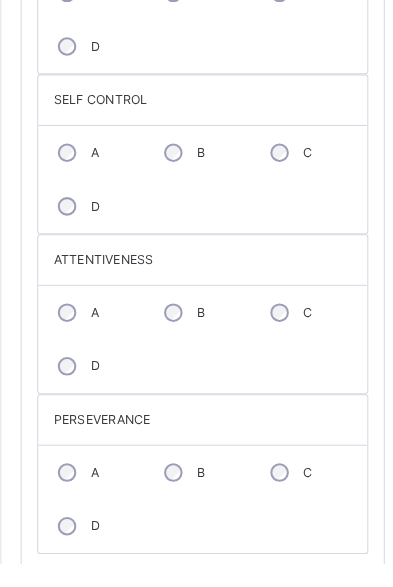 click on "Save Skill" at bounding box center (314, 604) 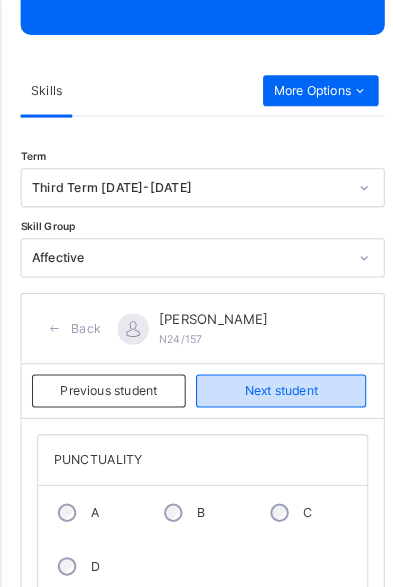 scroll, scrollTop: 552, scrollLeft: 0, axis: vertical 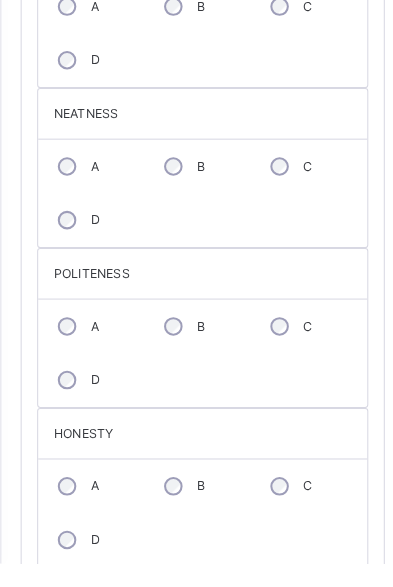 click on "B" at bounding box center [191, 512] 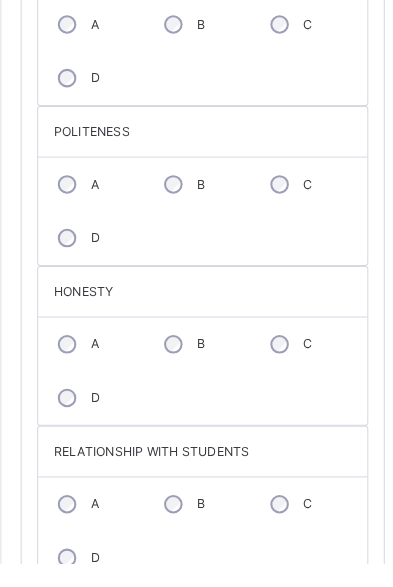 scroll, scrollTop: 1281, scrollLeft: 0, axis: vertical 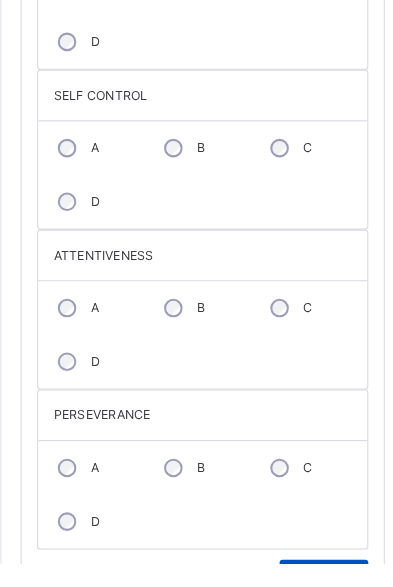 click on "Save Skill" at bounding box center (314, 599) 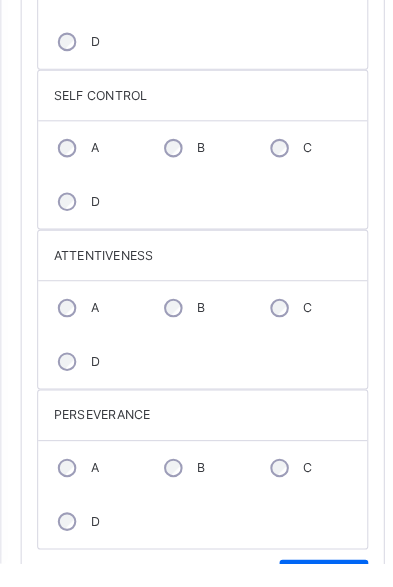 click on "Back   HAUWA'U  HASSAN N24/157" at bounding box center [196, -1079] 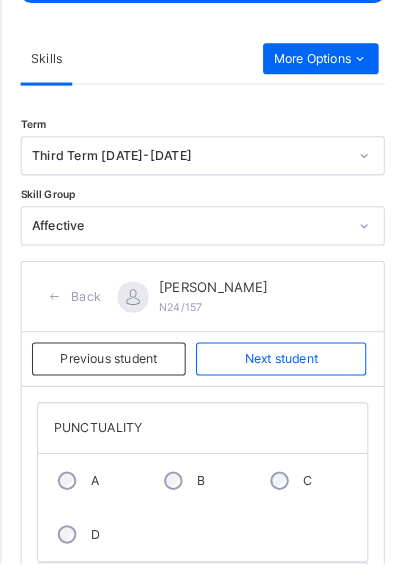 scroll, scrollTop: 377, scrollLeft: 0, axis: vertical 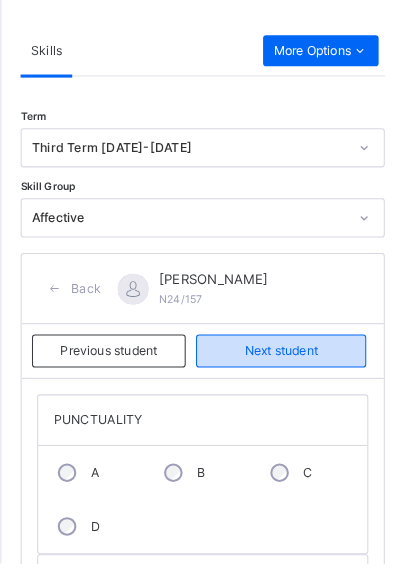 click on "Next student" at bounding box center [273, 381] 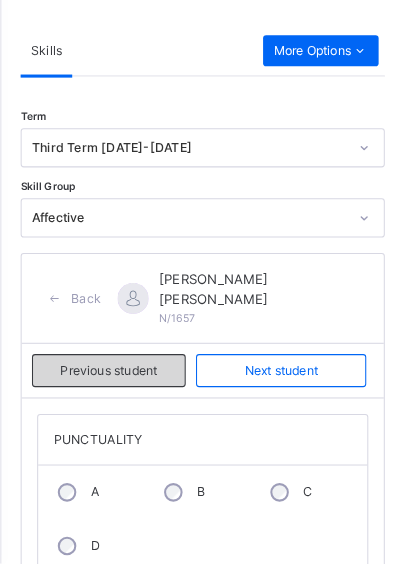 click on "Previous student" at bounding box center [105, 400] 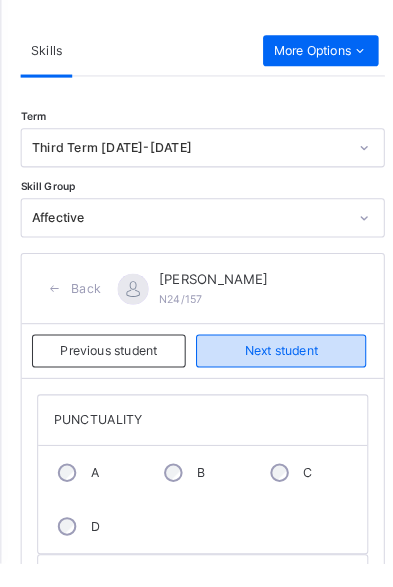 click on "Next student" at bounding box center (273, 381) 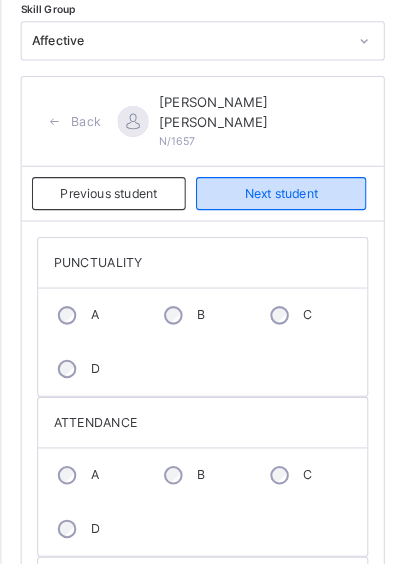 scroll, scrollTop: 554, scrollLeft: 0, axis: vertical 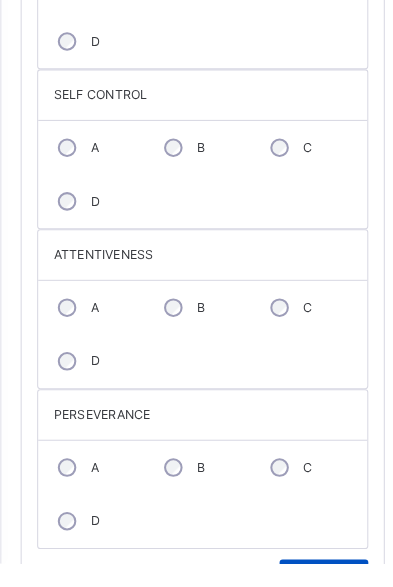click on "Save Skill" at bounding box center (314, 599) 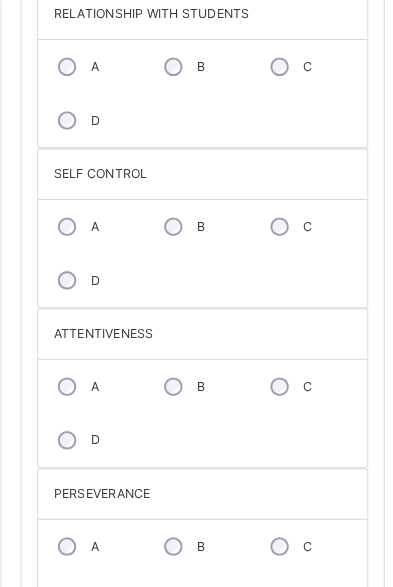 scroll, scrollTop: 529, scrollLeft: 0, axis: vertical 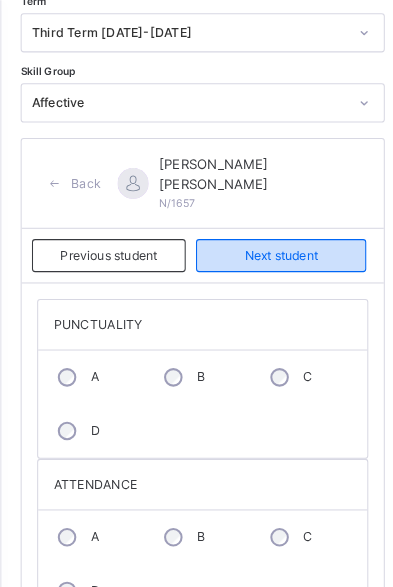click on "Next student" at bounding box center [273, 248] 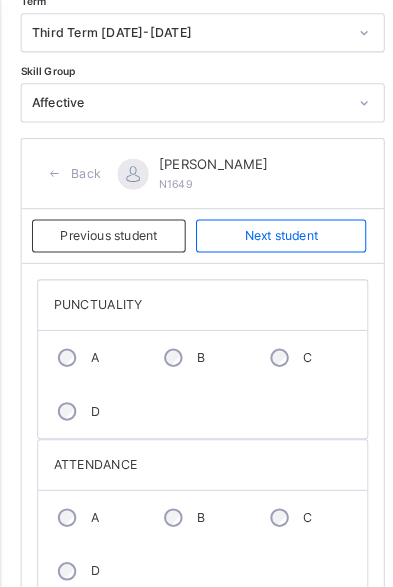 click on "B" at bounding box center [191, 347] 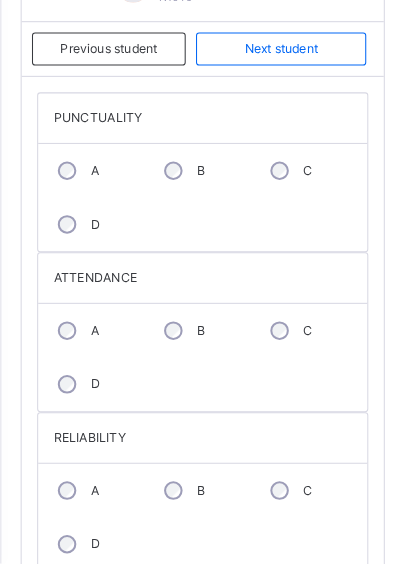 scroll, scrollTop: 672, scrollLeft: 0, axis: vertical 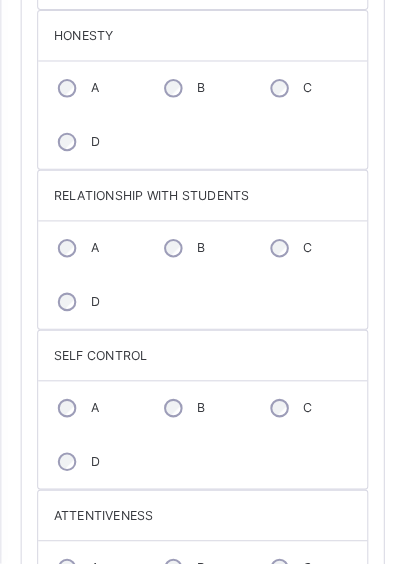 click on "B" at bounding box center (191, 436) 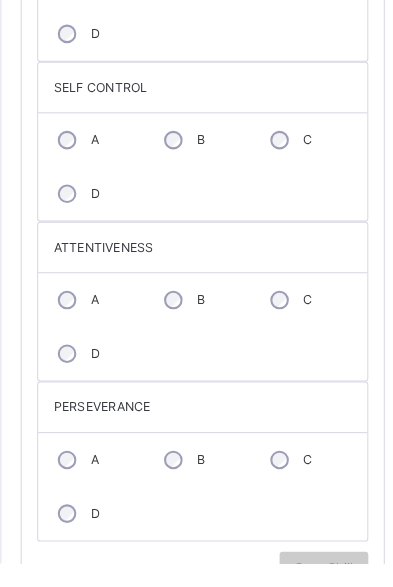 scroll, scrollTop: 1796, scrollLeft: 0, axis: vertical 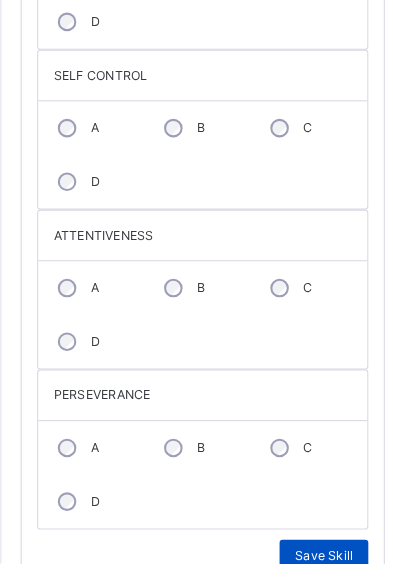 click on "Save Skill" at bounding box center (314, 580) 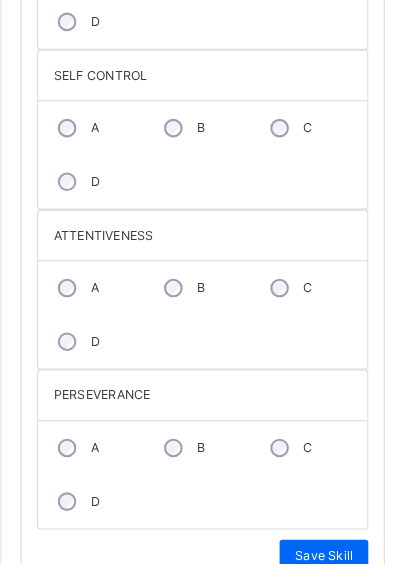 click on "Next student" at bounding box center (273, -1038) 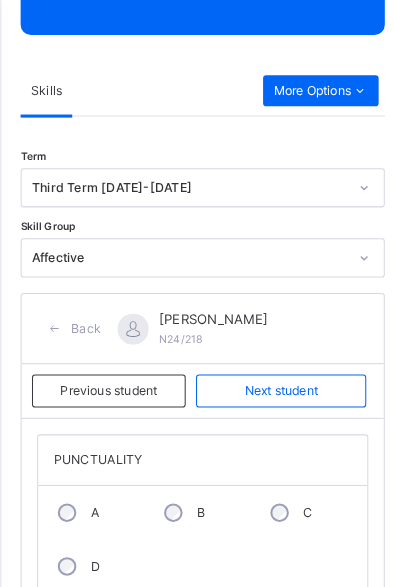 click on "A" at bounding box center [88, 497] 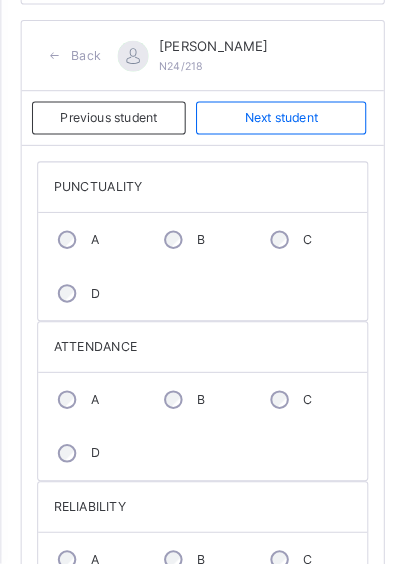 scroll, scrollTop: 632, scrollLeft: 0, axis: vertical 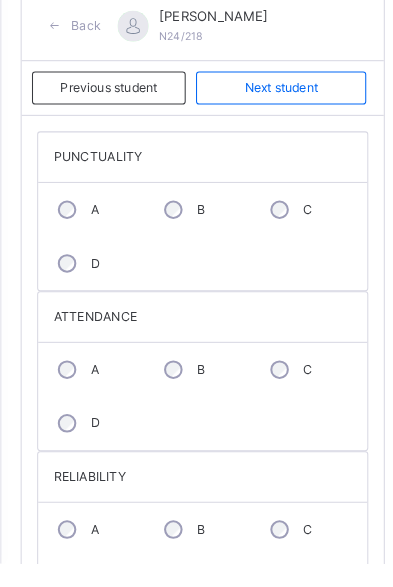 click on "A" at bounding box center (88, 399) 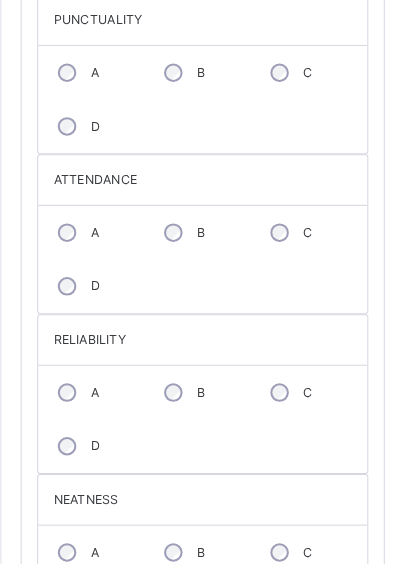 scroll, scrollTop: 772, scrollLeft: 0, axis: vertical 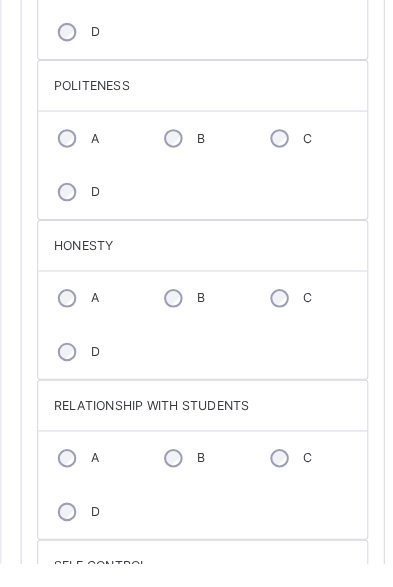 click on "B" at bounding box center [191, 485] 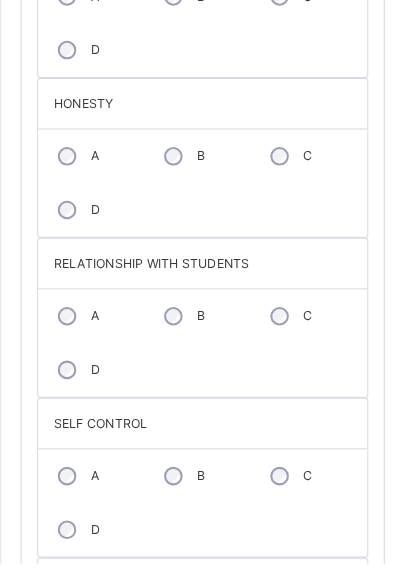 scroll, scrollTop: 1460, scrollLeft: 0, axis: vertical 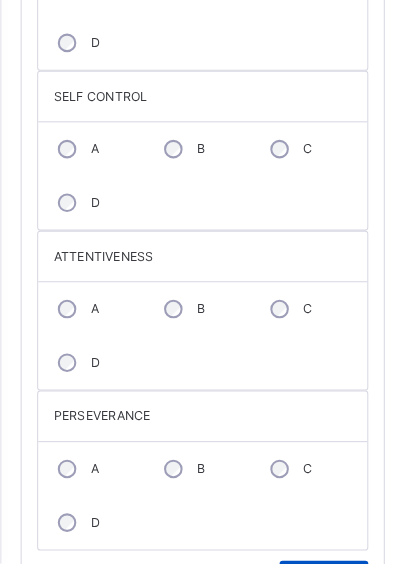 click on "Save Skill" at bounding box center [314, 600] 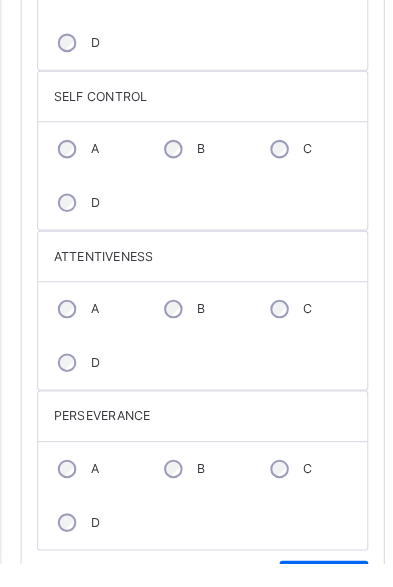 click on "Next student" at bounding box center (273, -1018) 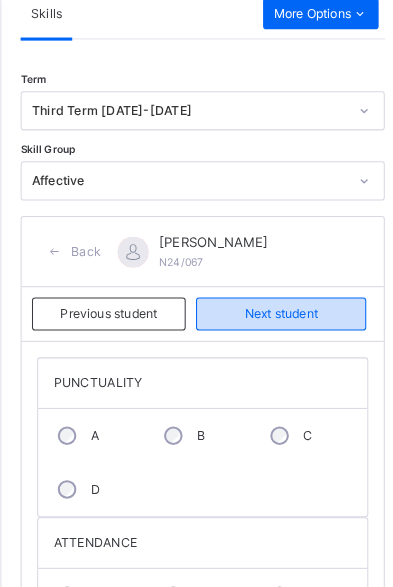 scroll, scrollTop: 492, scrollLeft: 0, axis: vertical 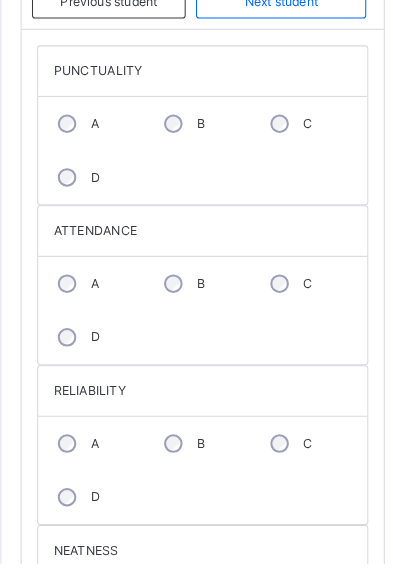 click on "A" at bounding box center [88, 471] 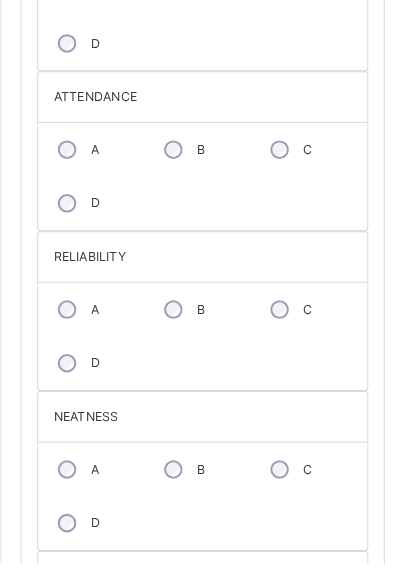 scroll, scrollTop: 846, scrollLeft: 0, axis: vertical 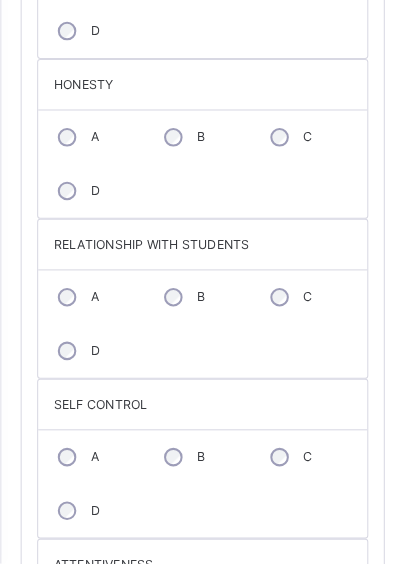 click on "B" at bounding box center [191, 484] 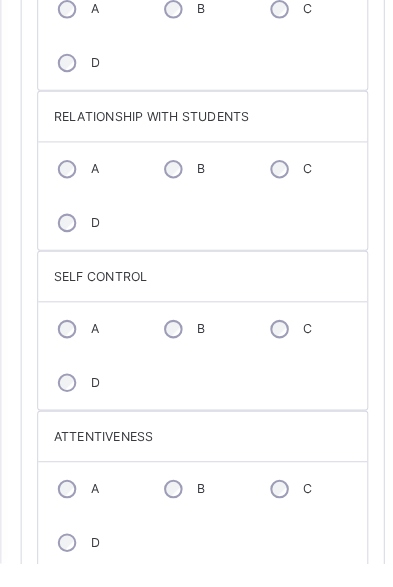 scroll, scrollTop: 1601, scrollLeft: 0, axis: vertical 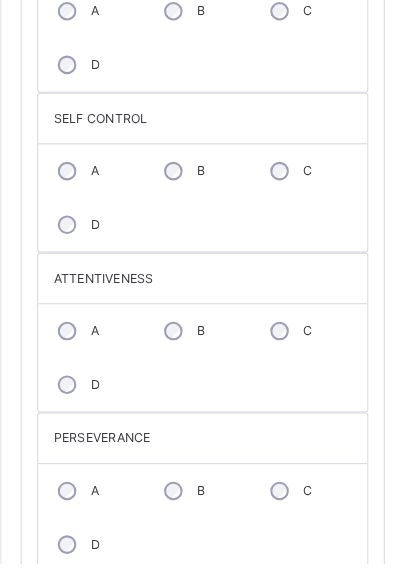 click on "Save Skill" at bounding box center [314, 622] 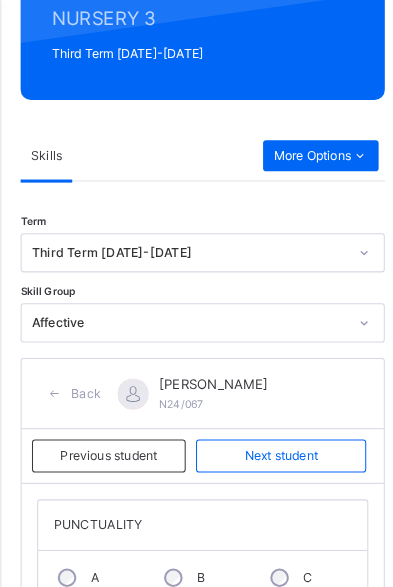 click on "Back   MANAAR  TUKUR N24/067" at bounding box center [196, 382] 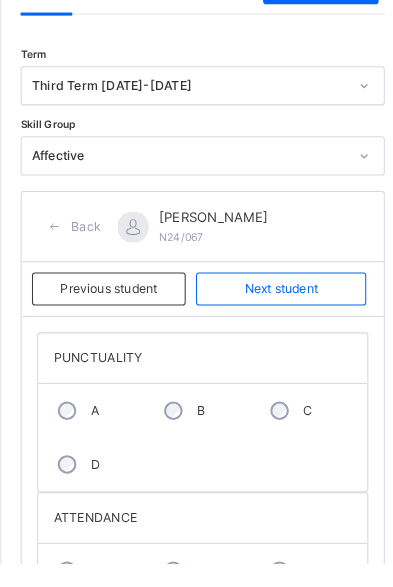 scroll, scrollTop: 437, scrollLeft: 0, axis: vertical 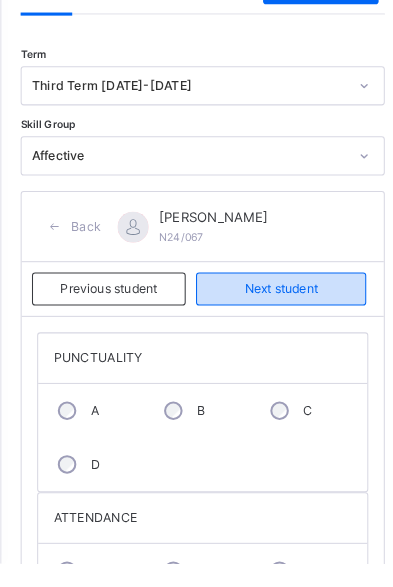 click on "Next student" at bounding box center (273, 321) 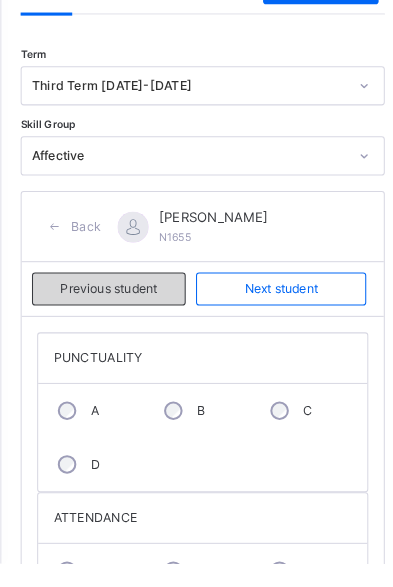 click on "Previous student" at bounding box center [105, 321] 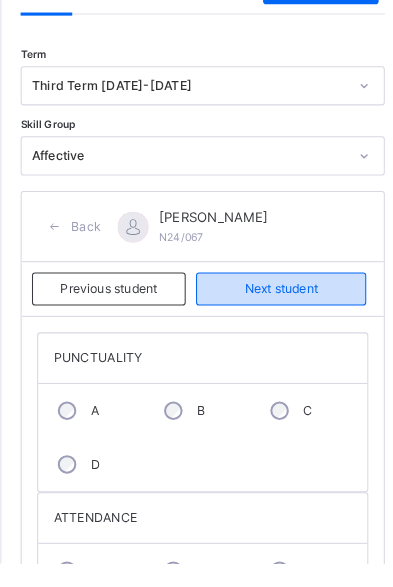 click on "Next student" at bounding box center (273, 321) 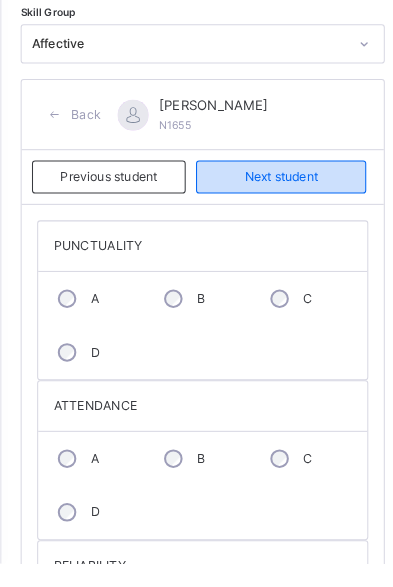 scroll, scrollTop: 548, scrollLeft: 0, axis: vertical 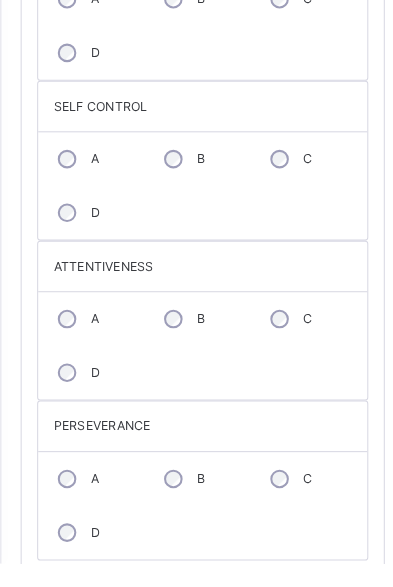 click on "Save Skill" at bounding box center (314, 610) 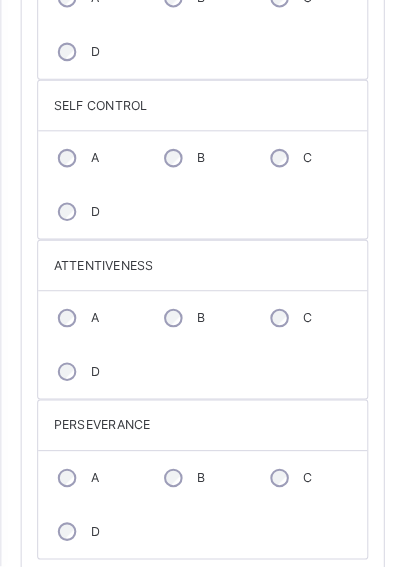 scroll, scrollTop: 566, scrollLeft: 0, axis: vertical 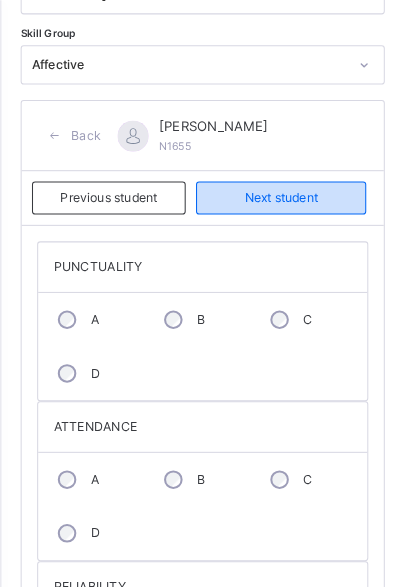 click on "Next student" at bounding box center (273, 192) 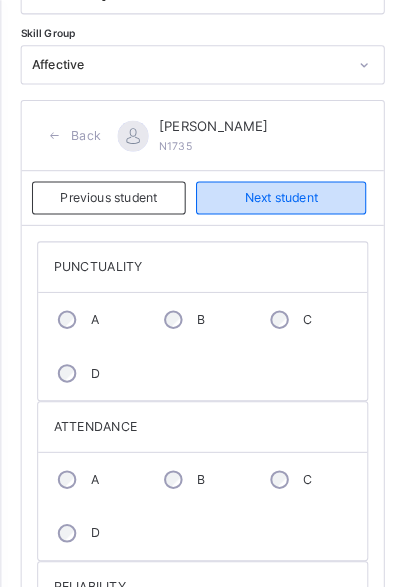 scroll, scrollTop: 570, scrollLeft: 0, axis: vertical 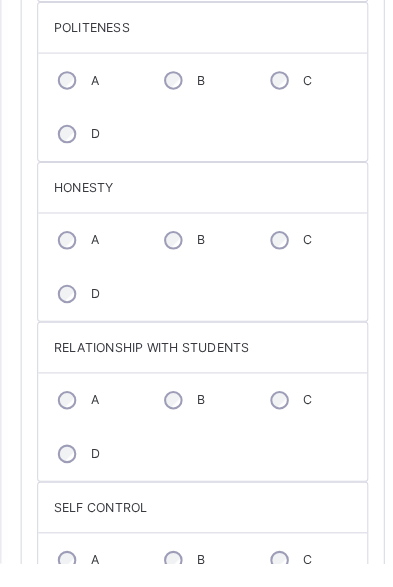 click on "A" at bounding box center [88, 429] 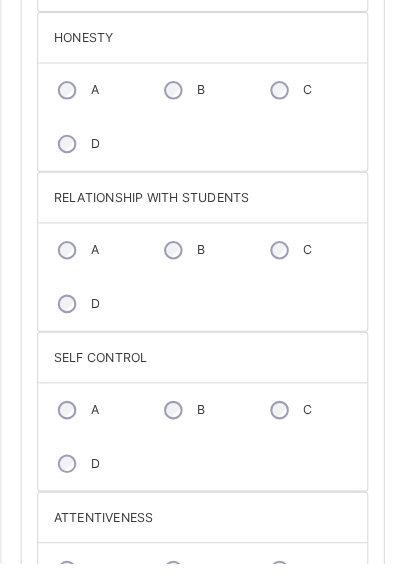 scroll, scrollTop: 1526, scrollLeft: 0, axis: vertical 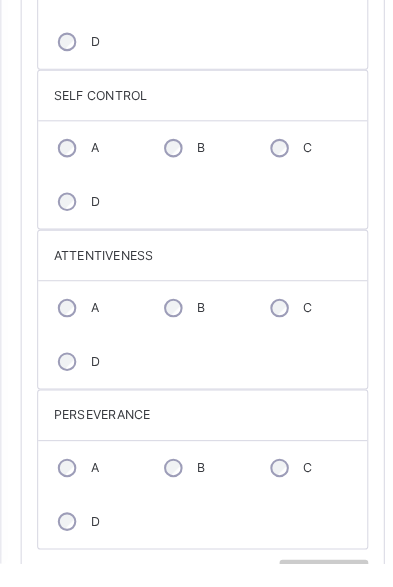 click on "B" at bounding box center (191, 494) 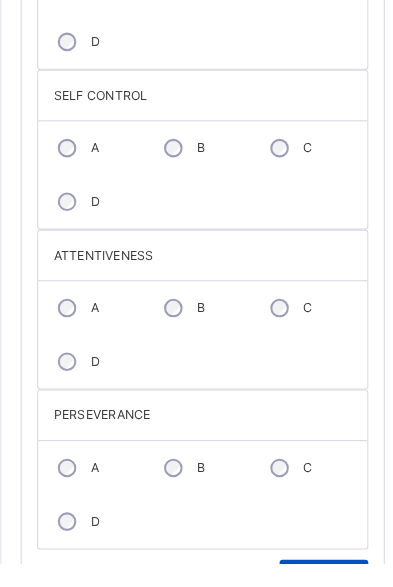 click on "Save Skill" at bounding box center (314, 599) 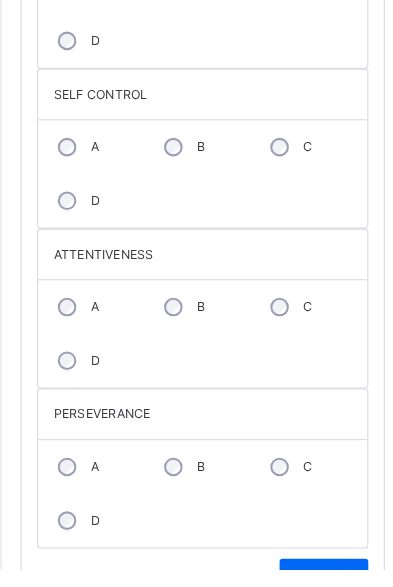 click on "Next student" at bounding box center [273, -1025] 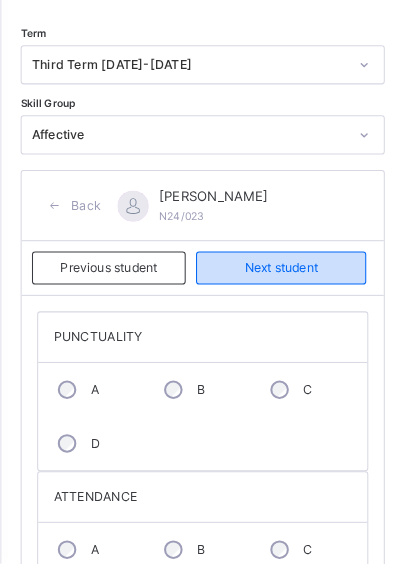 scroll, scrollTop: 460, scrollLeft: 0, axis: vertical 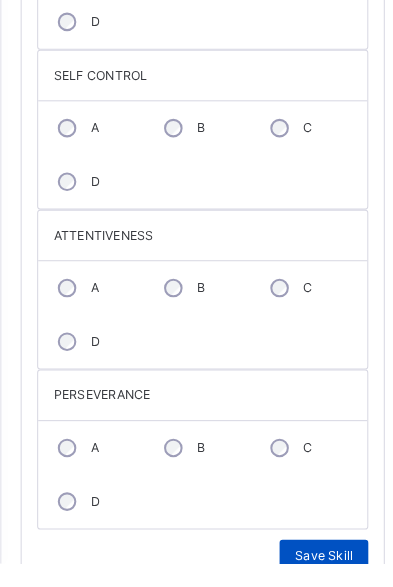 click on "Save Skill" at bounding box center (314, 580) 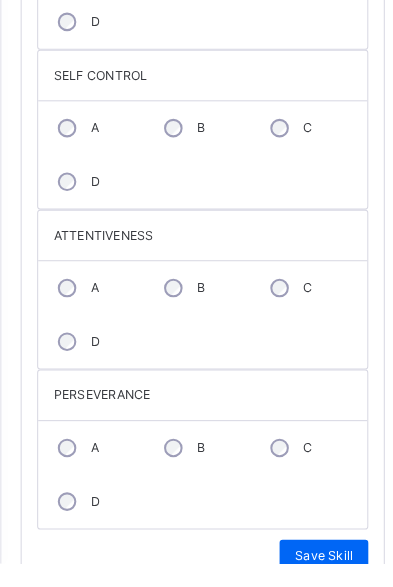 click on "Back   [PERSON_NAME] N24/023" at bounding box center (196, -1098) 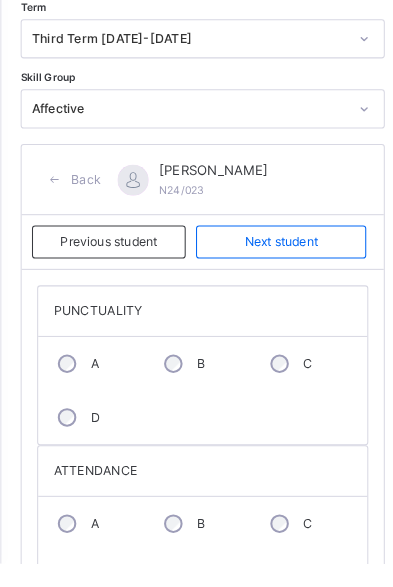 scroll, scrollTop: 488, scrollLeft: 0, axis: vertical 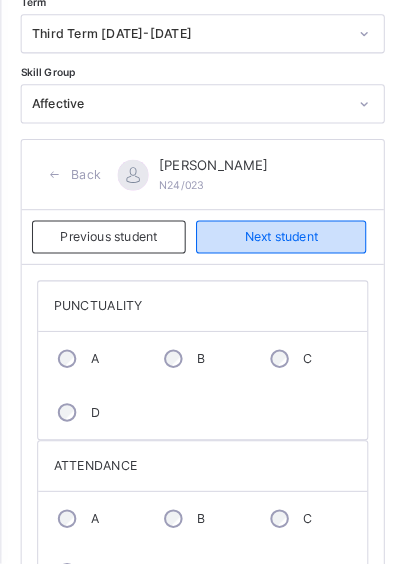 click on "Next student" at bounding box center (273, 270) 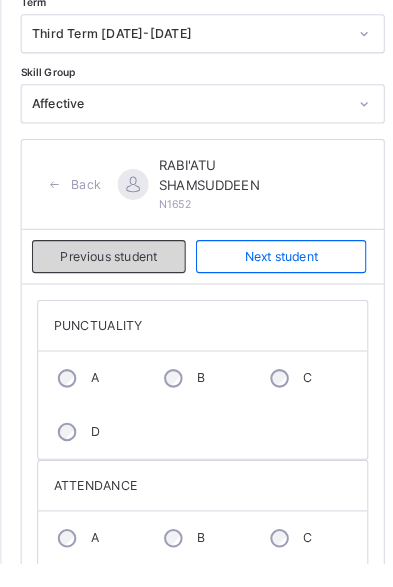 click on "Previous student" at bounding box center (105, 289) 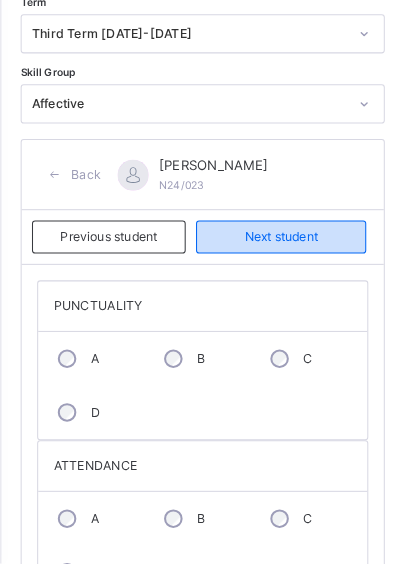 click on "Next student" at bounding box center [273, 270] 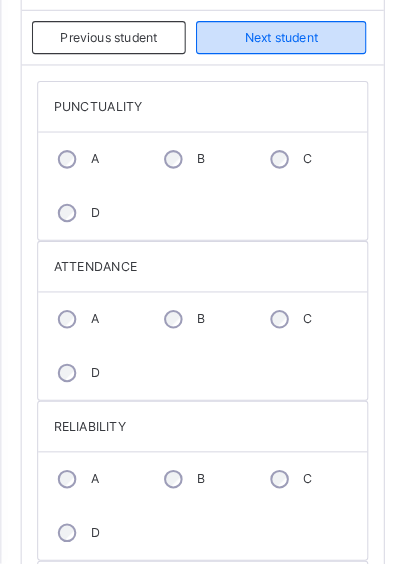 scroll, scrollTop: 700, scrollLeft: 0, axis: vertical 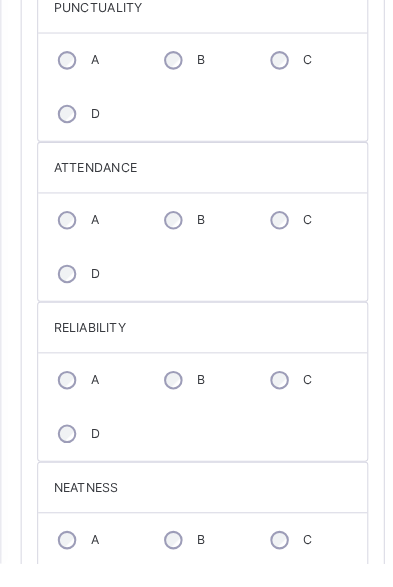 click on "A" at bounding box center [88, 254] 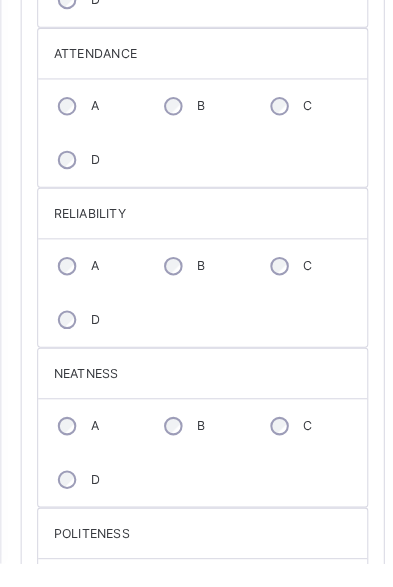 scroll, scrollTop: 914, scrollLeft: 0, axis: vertical 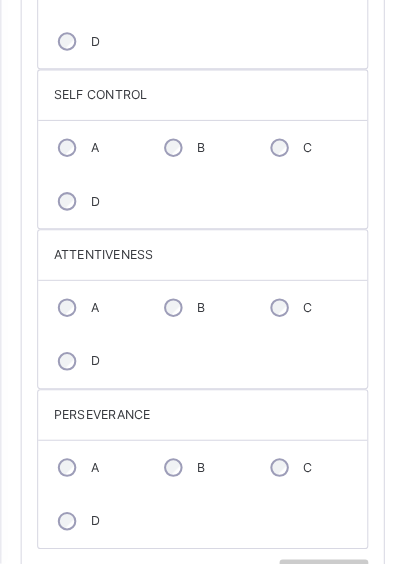 click on "B" at bounding box center [191, 494] 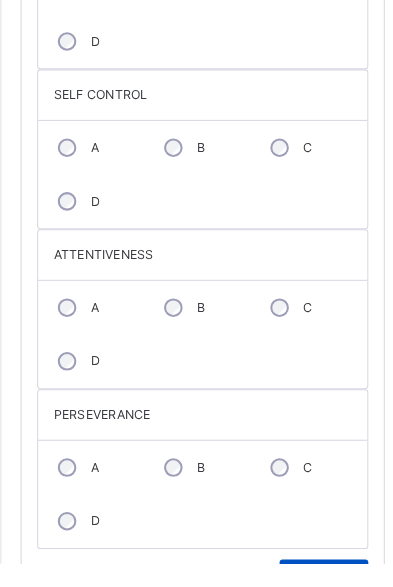 click on "Save Skill" at bounding box center [314, 599] 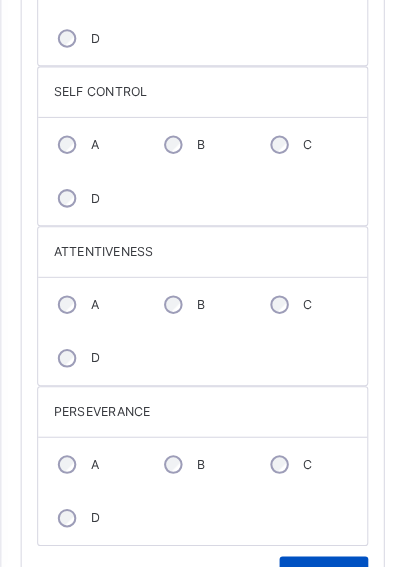 scroll, scrollTop: 501, scrollLeft: 0, axis: vertical 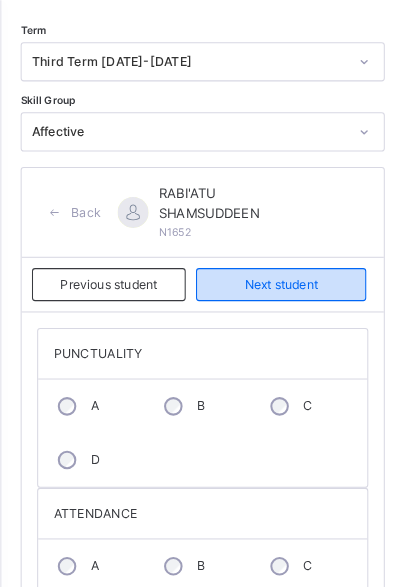 click on "Next student" at bounding box center (273, 276) 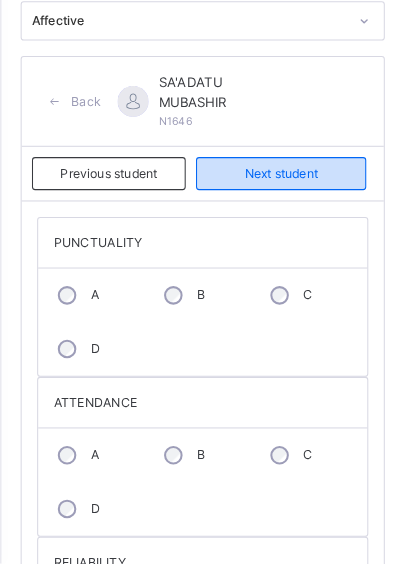 scroll, scrollTop: 571, scrollLeft: 0, axis: vertical 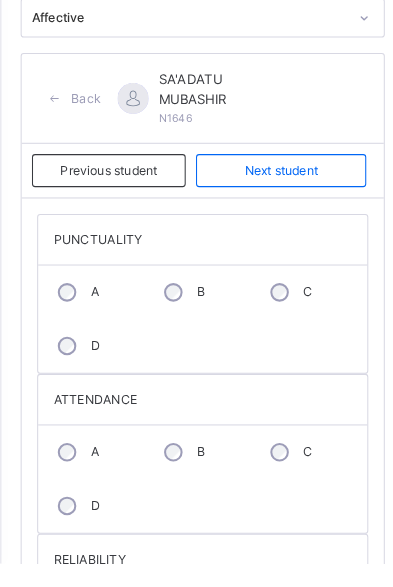 click on "A" at bounding box center (88, 324) 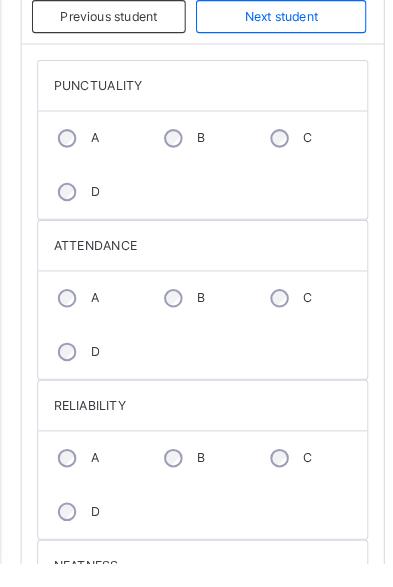 scroll, scrollTop: 742, scrollLeft: 0, axis: vertical 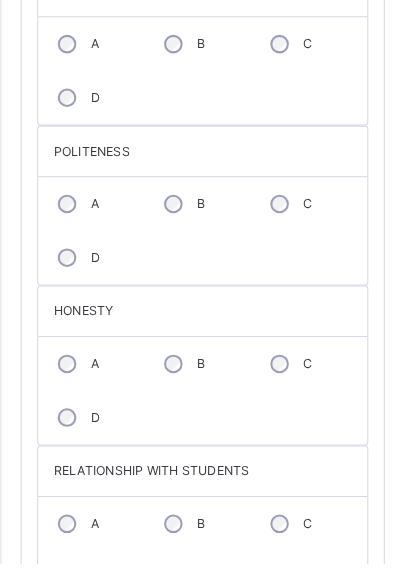 click on "B" at bounding box center (191, 393) 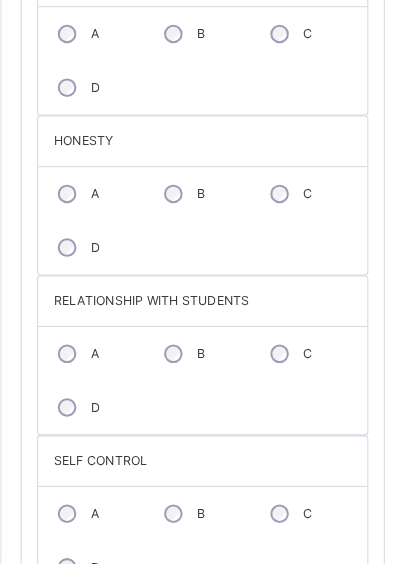 scroll, scrollTop: 1453, scrollLeft: 0, axis: vertical 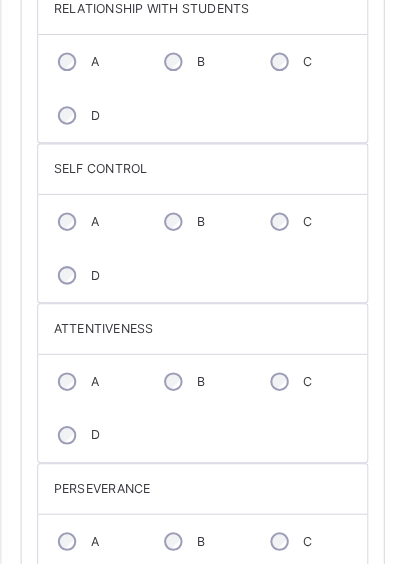 click on "B" at bounding box center [191, 411] 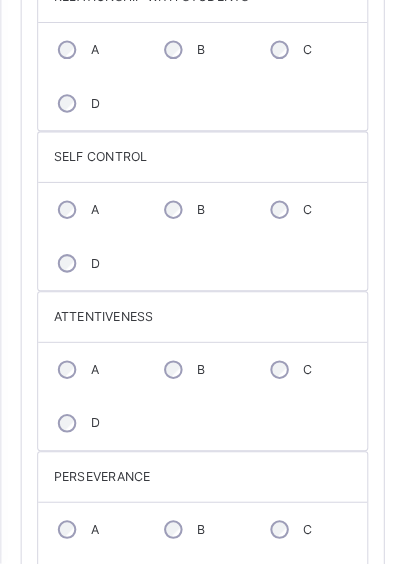 scroll, scrollTop: 1796, scrollLeft: 0, axis: vertical 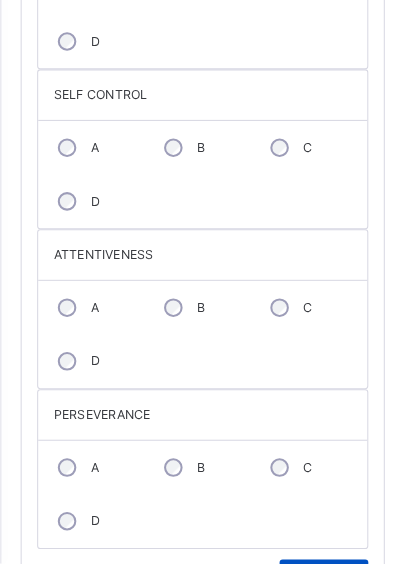 click on "Save Skill" at bounding box center (314, 599) 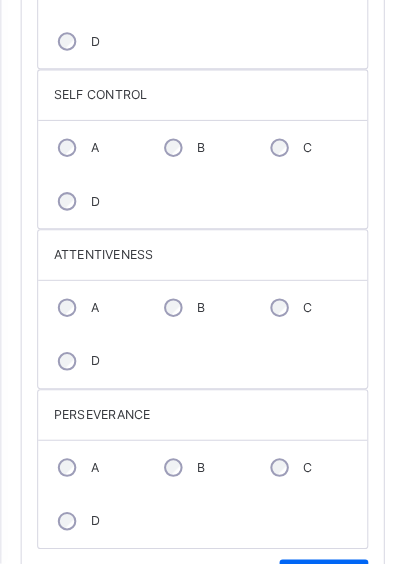 click on "Next student" at bounding box center [273, -1019] 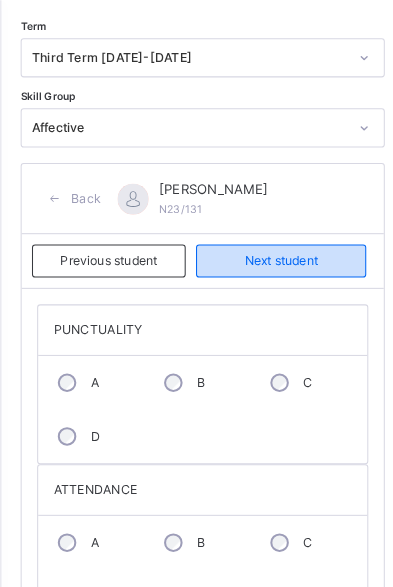 scroll, scrollTop: 554, scrollLeft: 0, axis: vertical 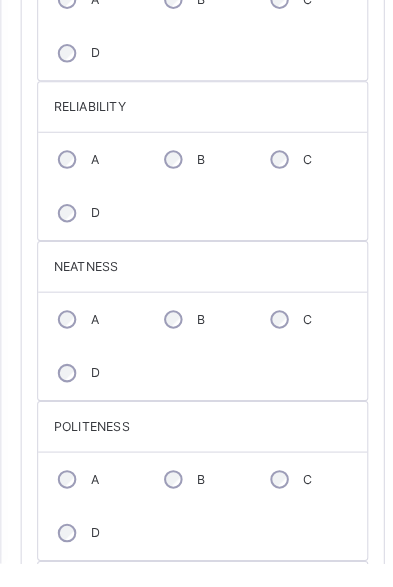 click on "B" at bounding box center [191, 350] 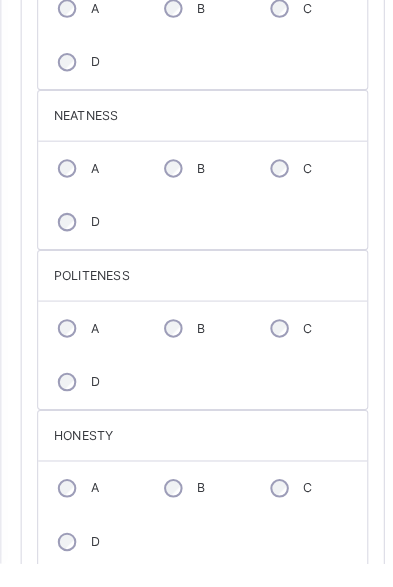 click on "B" at bounding box center [191, 359] 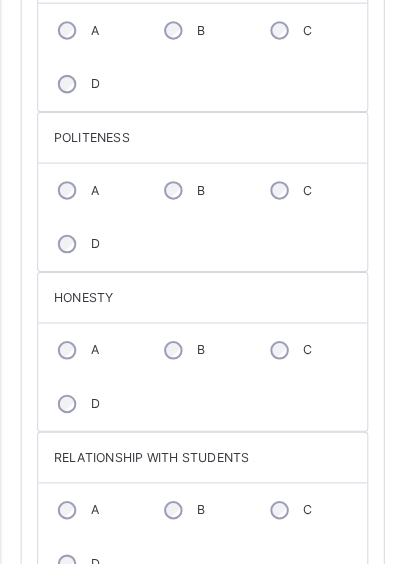 scroll, scrollTop: 1275, scrollLeft: 0, axis: vertical 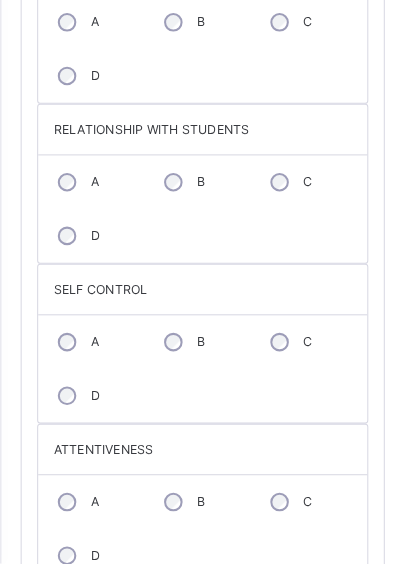 click on "B" at bounding box center (191, 372) 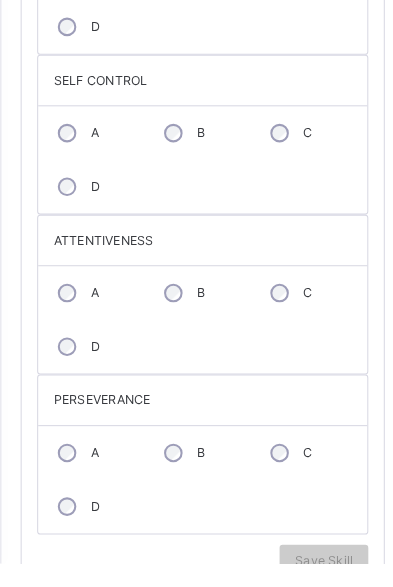 scroll, scrollTop: 1796, scrollLeft: 0, axis: vertical 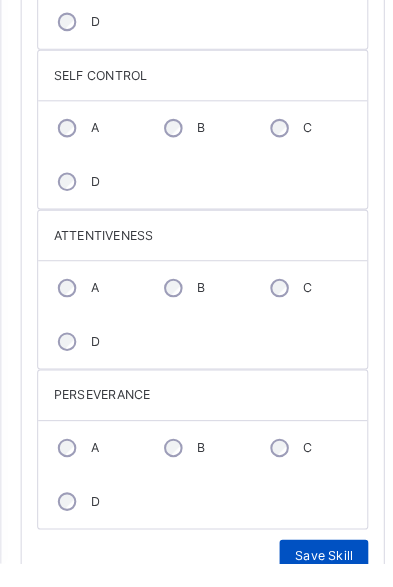 click on "Save Skill" at bounding box center (314, 580) 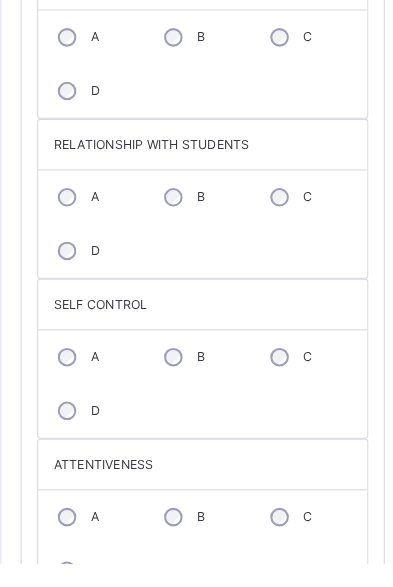 click on "Resume" at bounding box center (315, -1610) 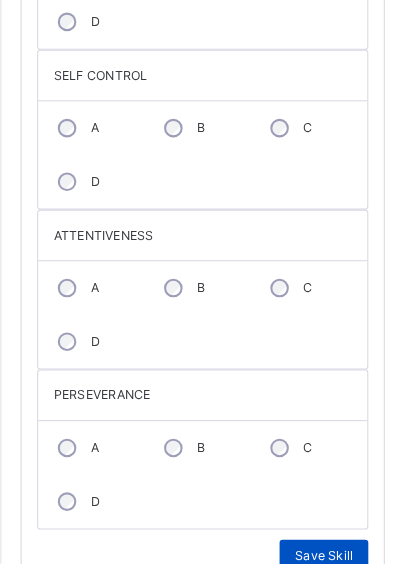 click on "Save Skill" at bounding box center [314, 580] 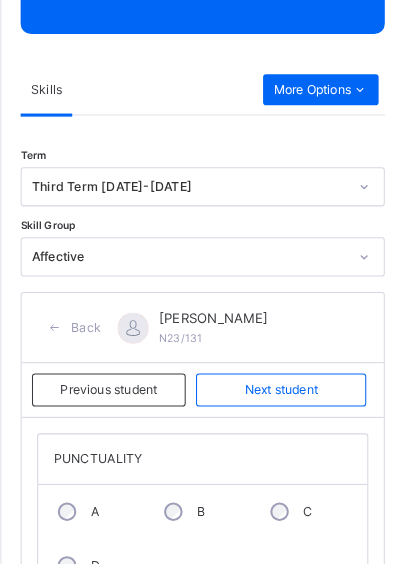 scroll, scrollTop: 345, scrollLeft: 0, axis: vertical 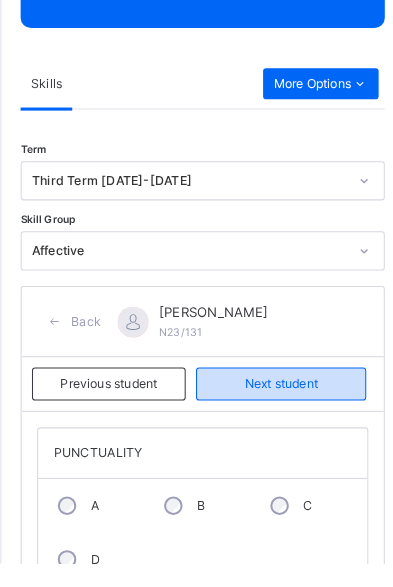 click on "Next student" at bounding box center [273, 413] 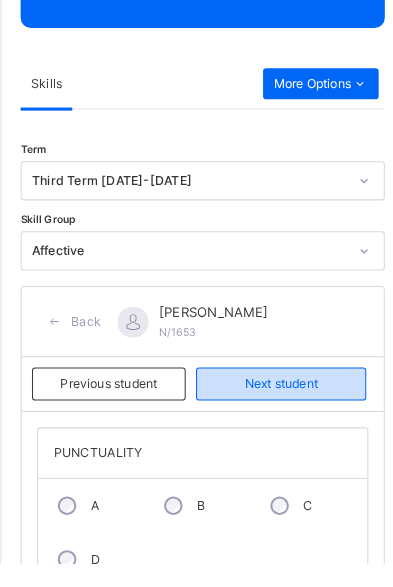 click on "Next student" at bounding box center [273, 413] 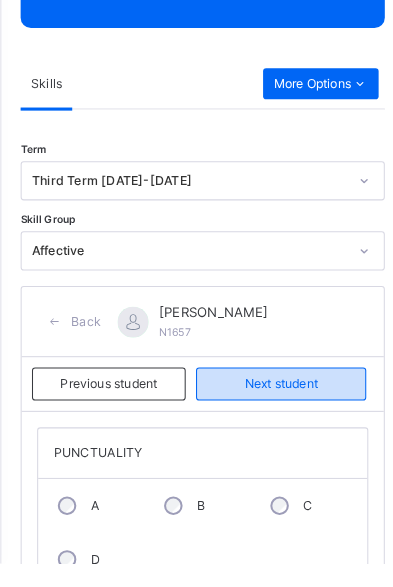 click on "Next student" at bounding box center (273, 413) 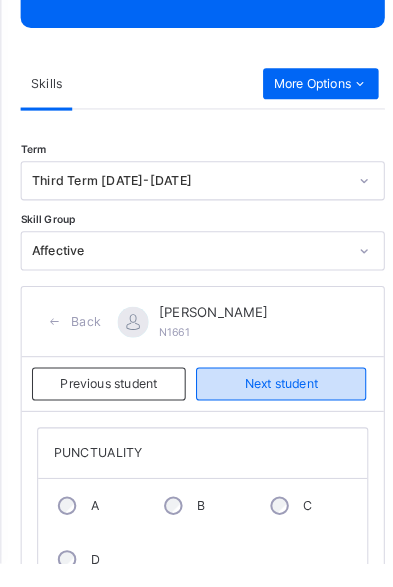 click on "Next student" at bounding box center [273, 413] 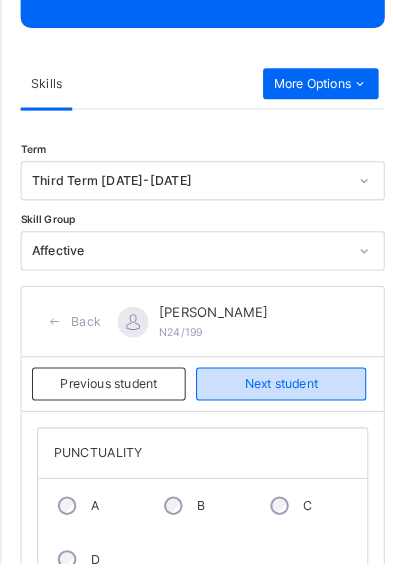 click on "Next student" at bounding box center (273, 413) 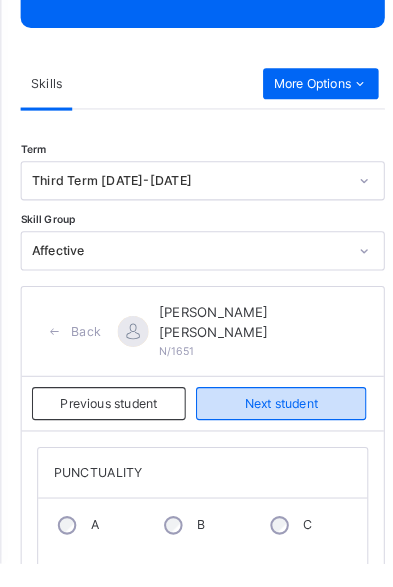 click on "Next student" at bounding box center [273, 432] 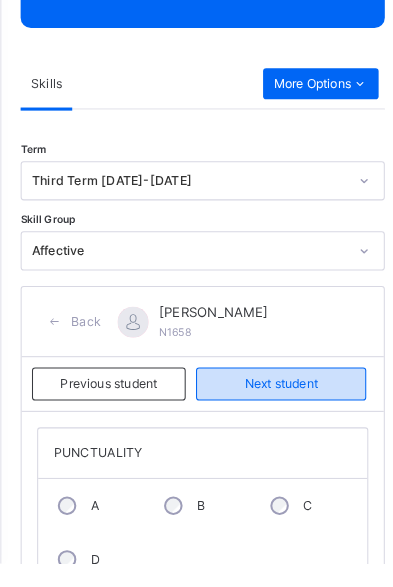 click on "Next student" at bounding box center (273, 413) 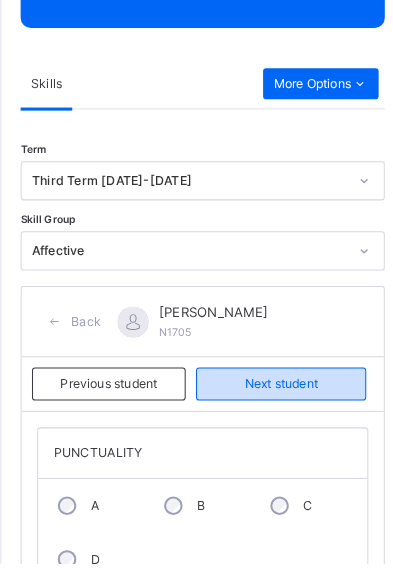 click on "Next student" at bounding box center [273, 413] 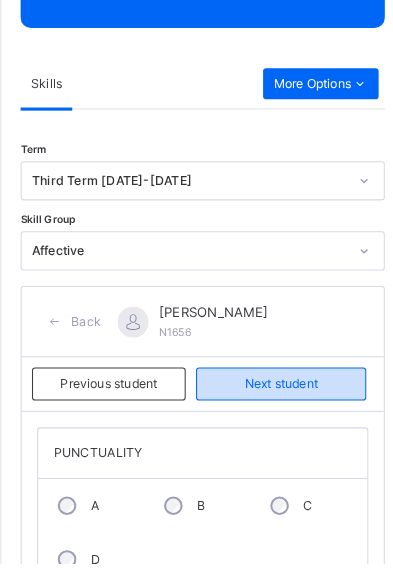 click on "Next student" at bounding box center (273, 413) 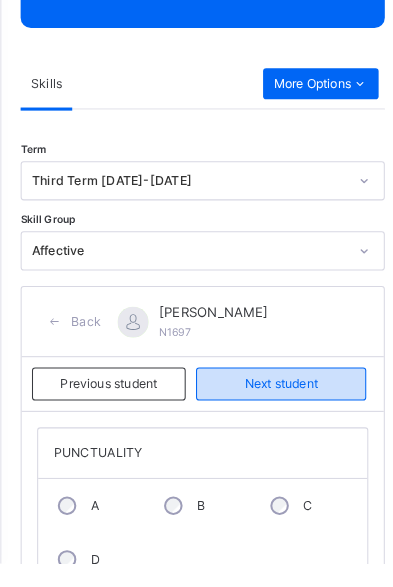 click on "Next student" at bounding box center [273, 413] 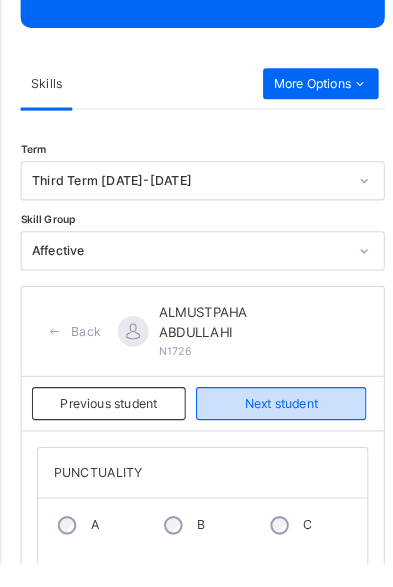 click on "Next student" at bounding box center (273, 432) 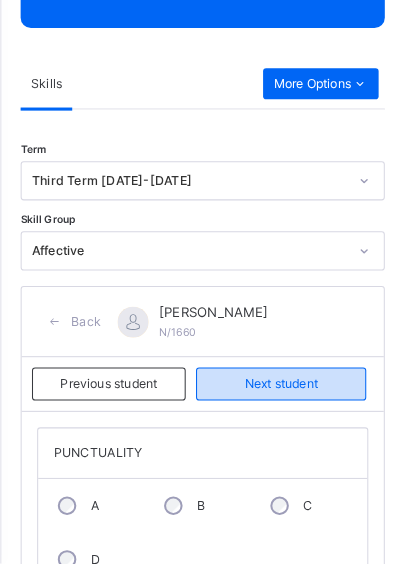 click on "Next student" at bounding box center (273, 413) 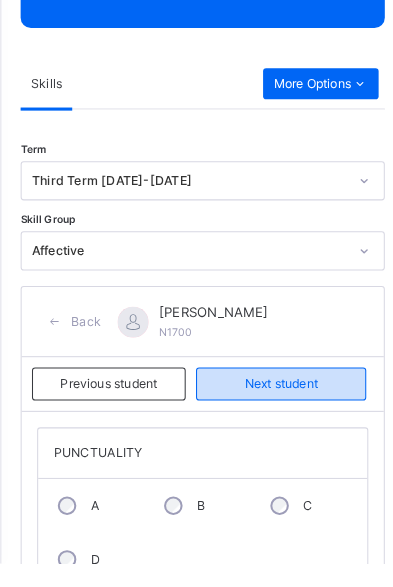 click on "Next student" at bounding box center (273, 413) 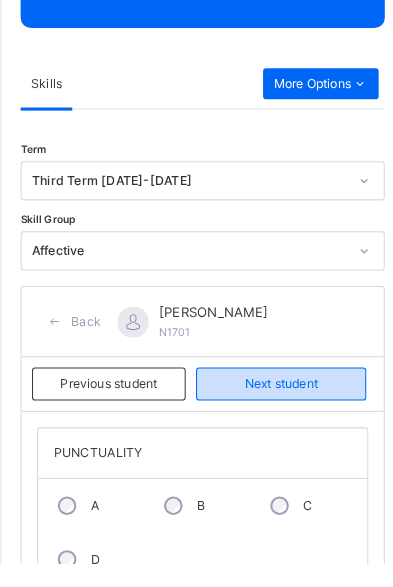 click on "Next student" at bounding box center (273, 413) 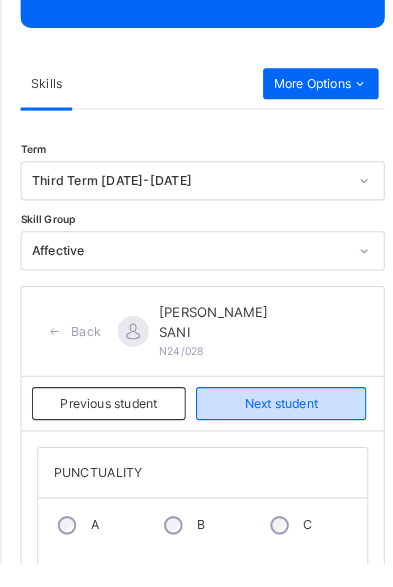 click on "Next student" at bounding box center (273, 432) 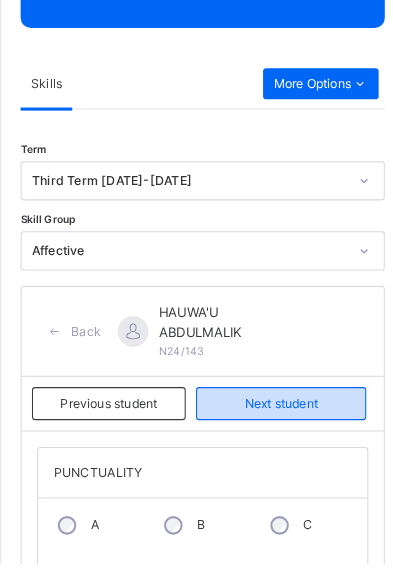 click on "Next student" at bounding box center [273, 432] 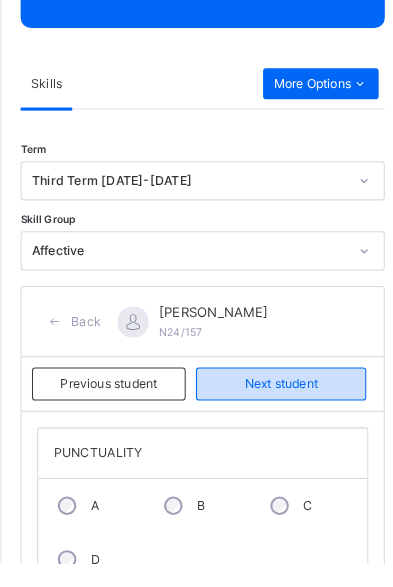 click on "Next student" at bounding box center [273, 413] 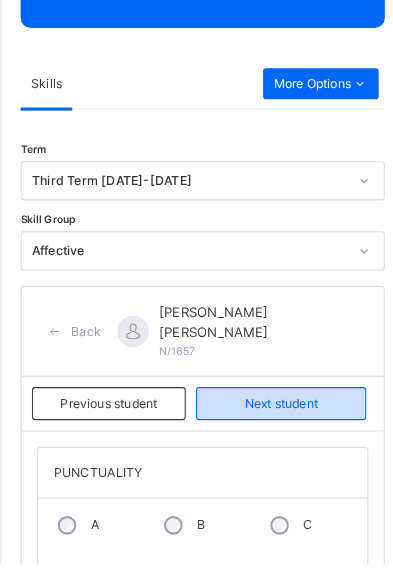 click on "Next student" at bounding box center (273, 432) 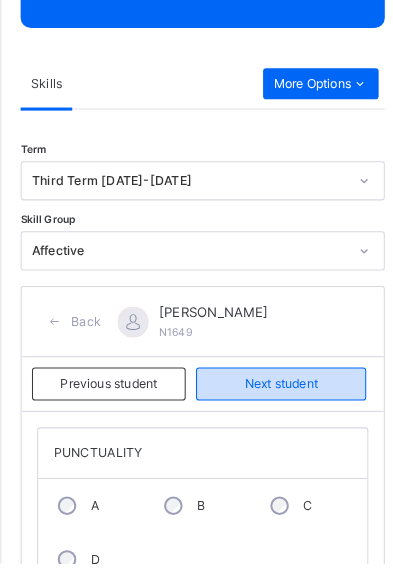 click on "Next student" at bounding box center (273, 413) 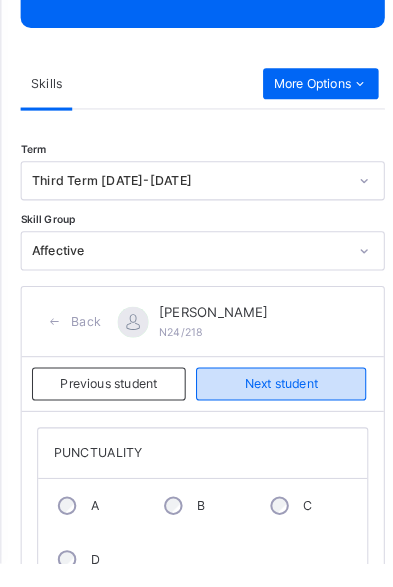 click on "Next student" at bounding box center (273, 413) 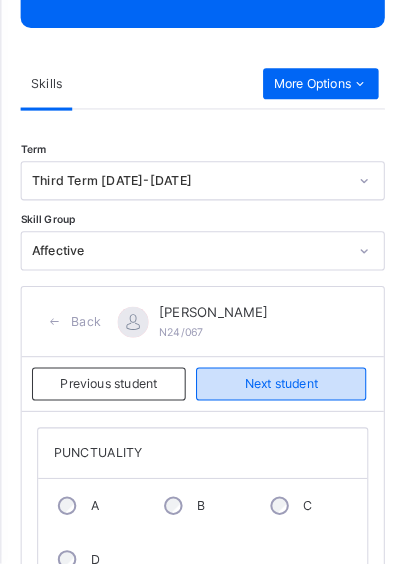 click on "Next student" at bounding box center (273, 413) 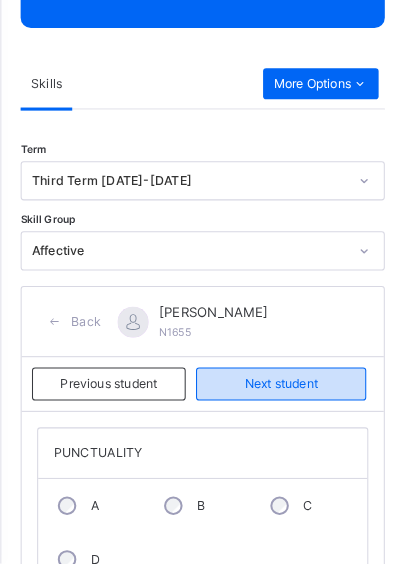 click on "Next student" at bounding box center (273, 413) 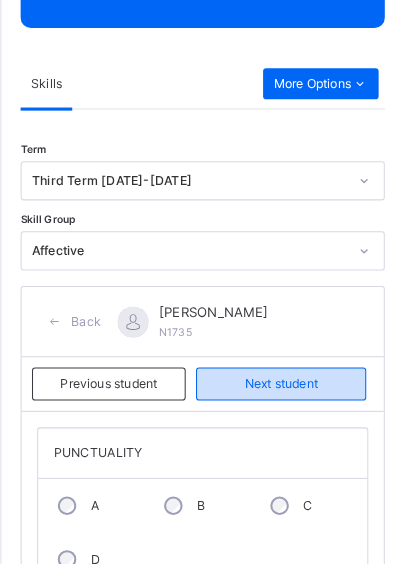 click on "Next student" at bounding box center [273, 413] 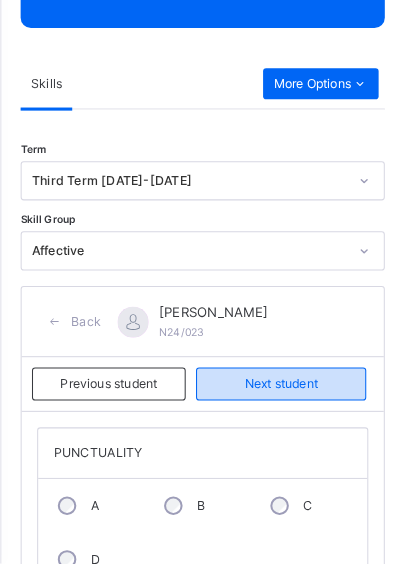 click on "Next student" at bounding box center [273, 413] 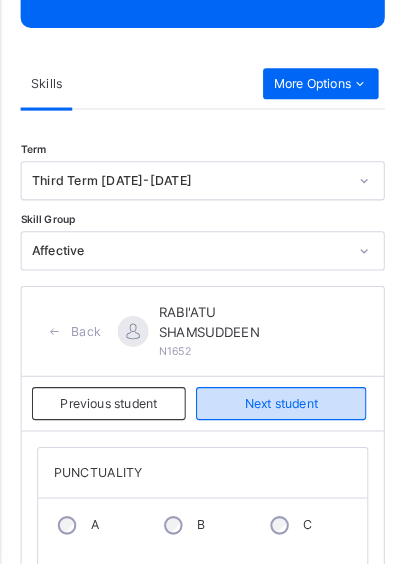 click on "Next student" at bounding box center (273, 432) 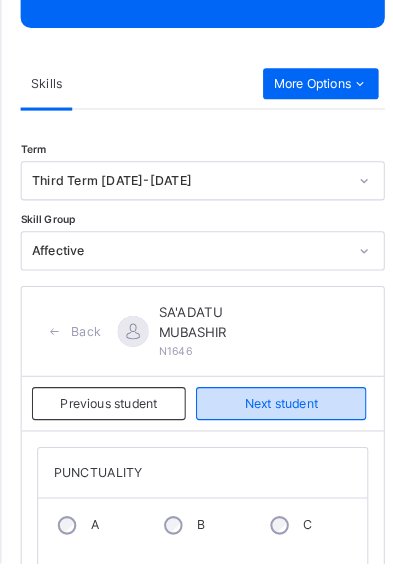 click on "Next student" at bounding box center (273, 432) 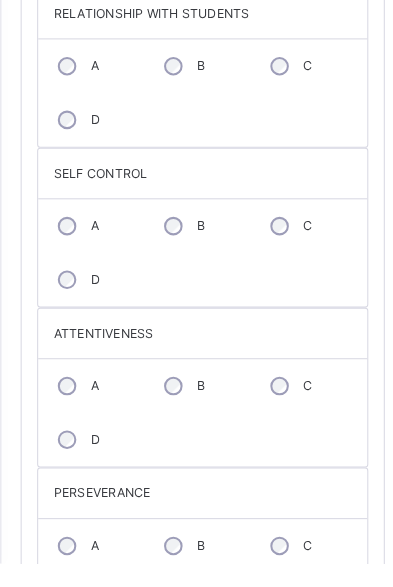 scroll, scrollTop: 1796, scrollLeft: 0, axis: vertical 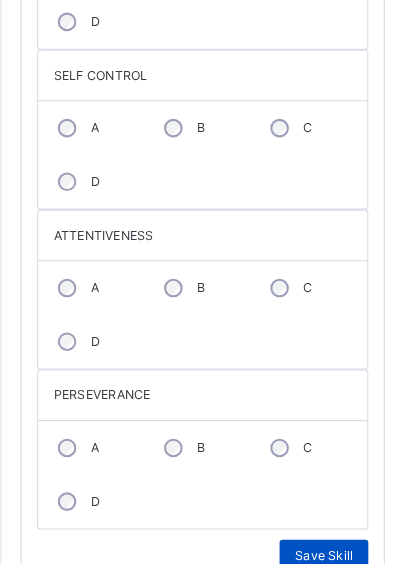 click on "Save Skill" at bounding box center [314, 580] 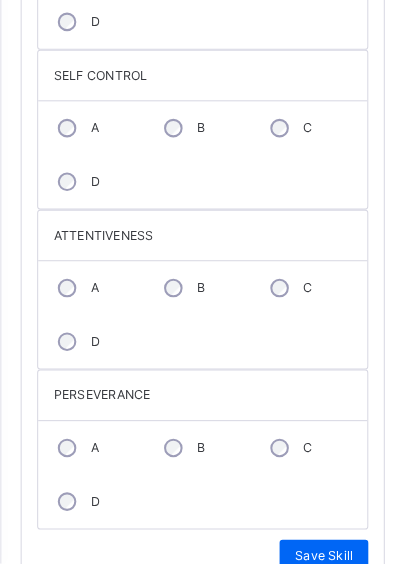click at bounding box center [42, -1746] 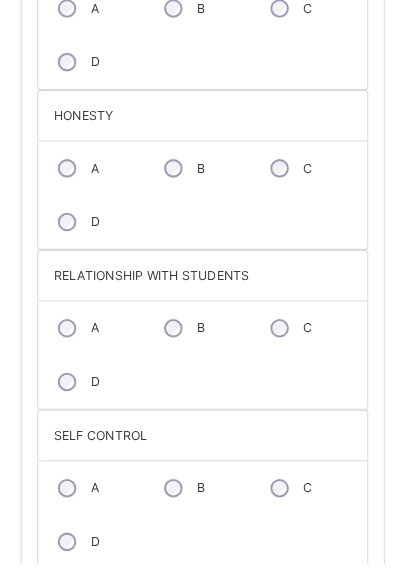 scroll, scrollTop: 0, scrollLeft: 0, axis: both 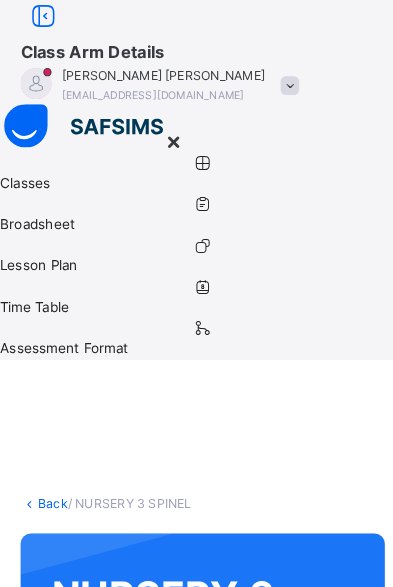 click at bounding box center [169, 137] 